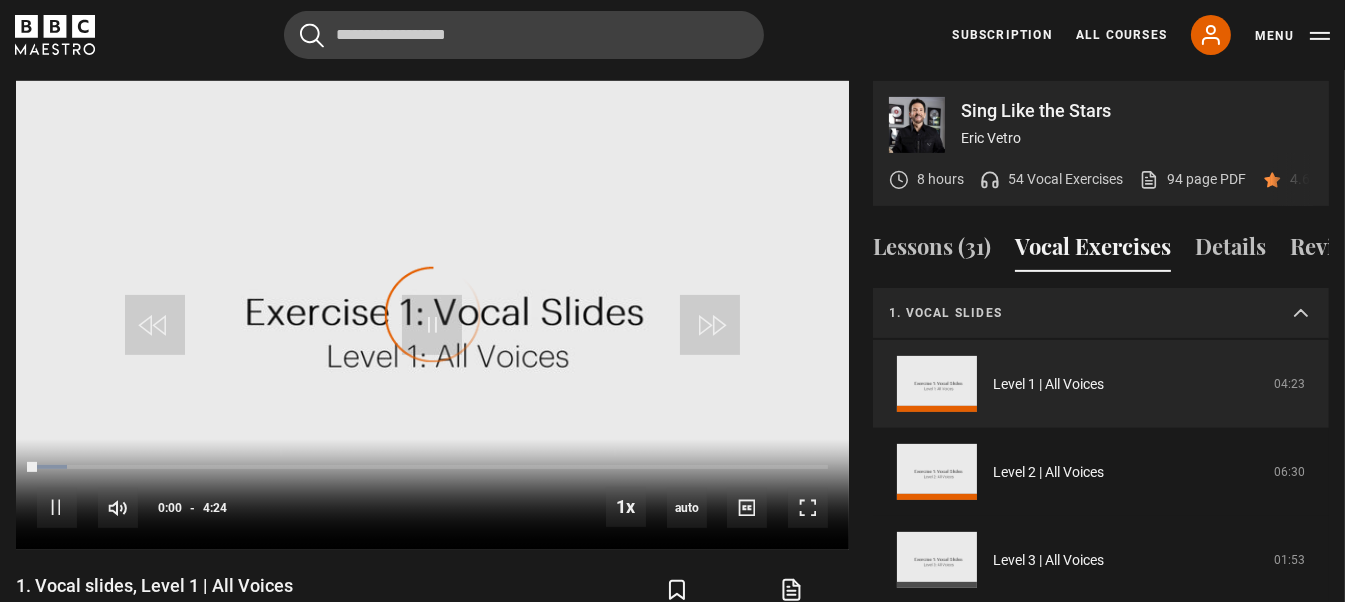 scroll, scrollTop: 0, scrollLeft: 0, axis: both 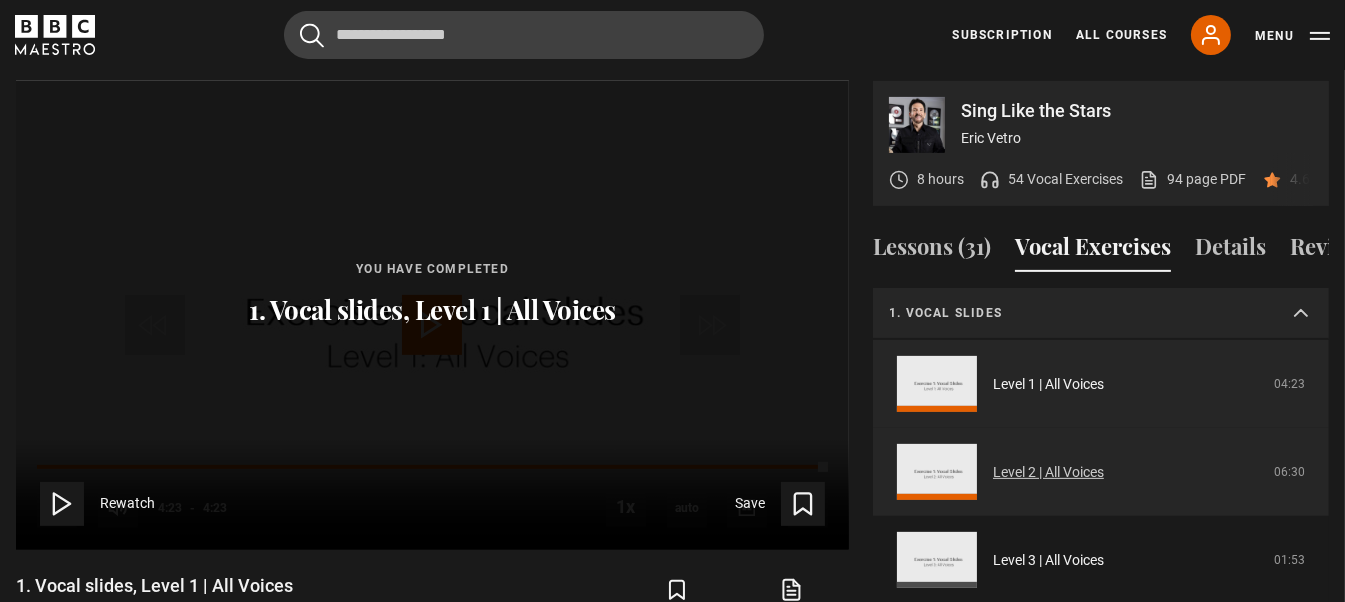 click on "Level 2 | All Voices" at bounding box center [1048, 472] 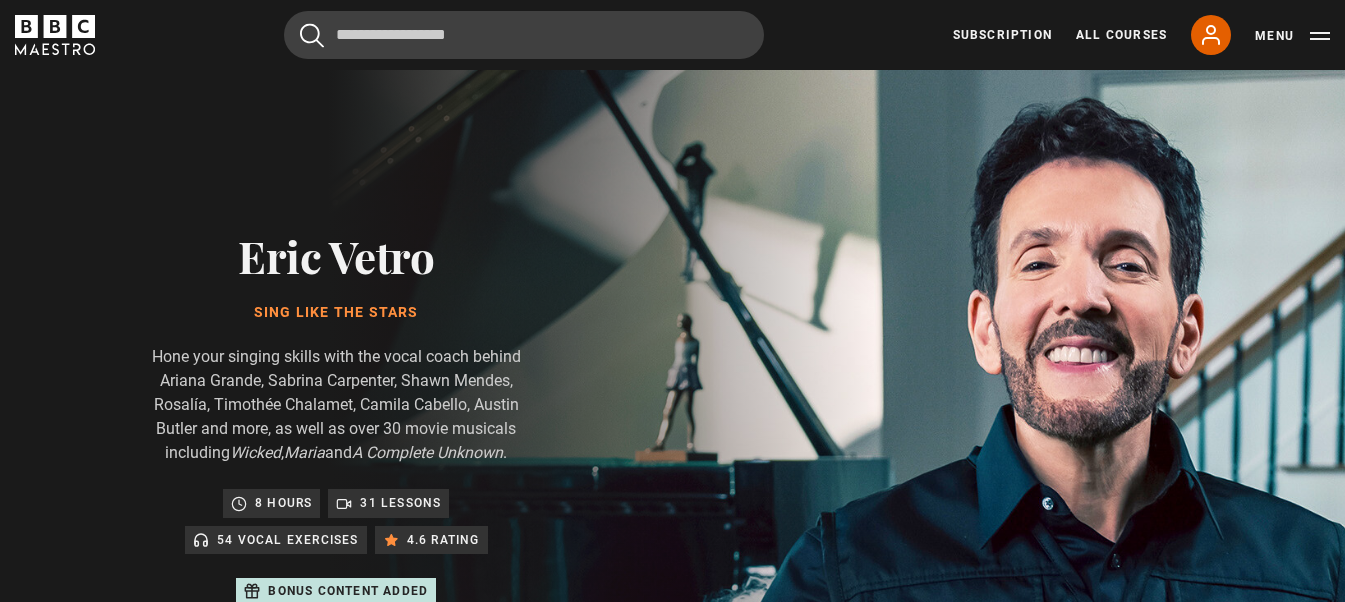 scroll, scrollTop: 956, scrollLeft: 0, axis: vertical 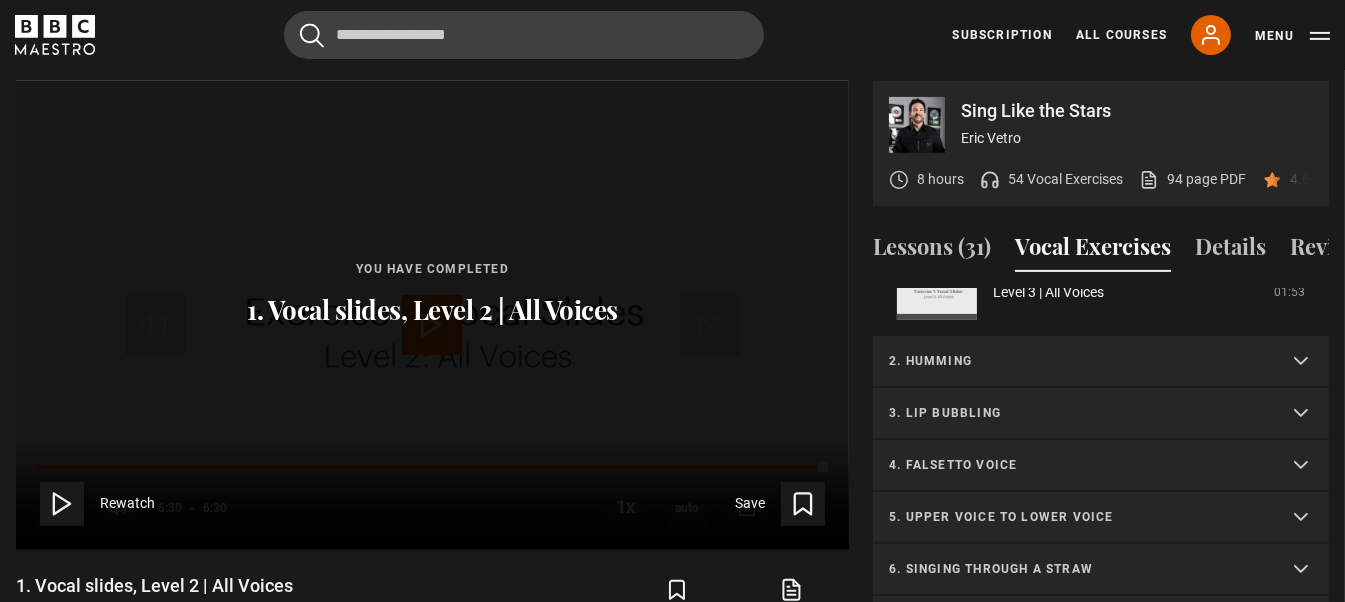 click on "2. Humming" at bounding box center [1077, 361] 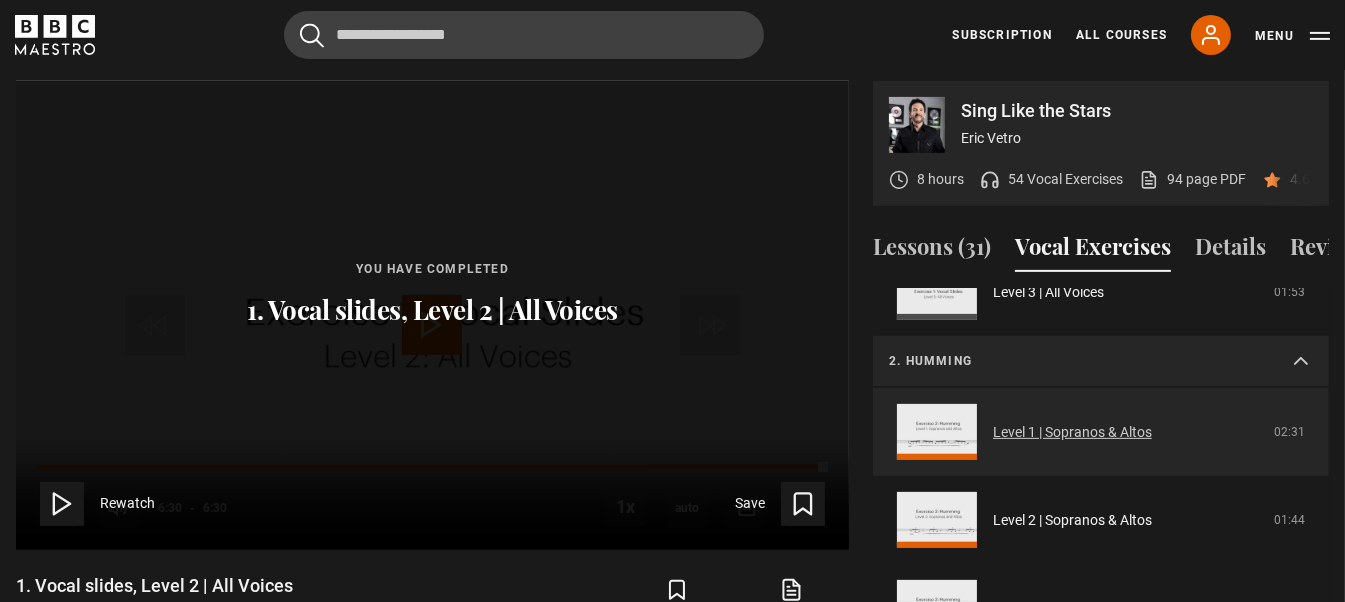 click on "Level 1 | Sopranos & Altos" at bounding box center [1072, 432] 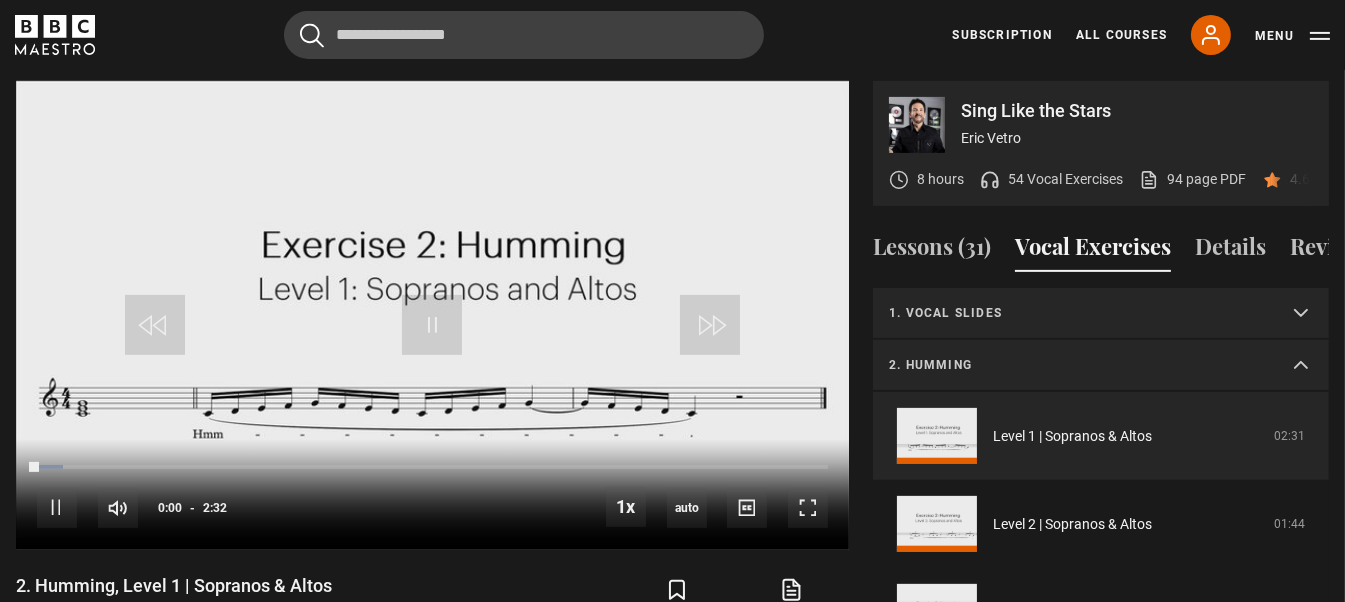 scroll, scrollTop: 956, scrollLeft: 0, axis: vertical 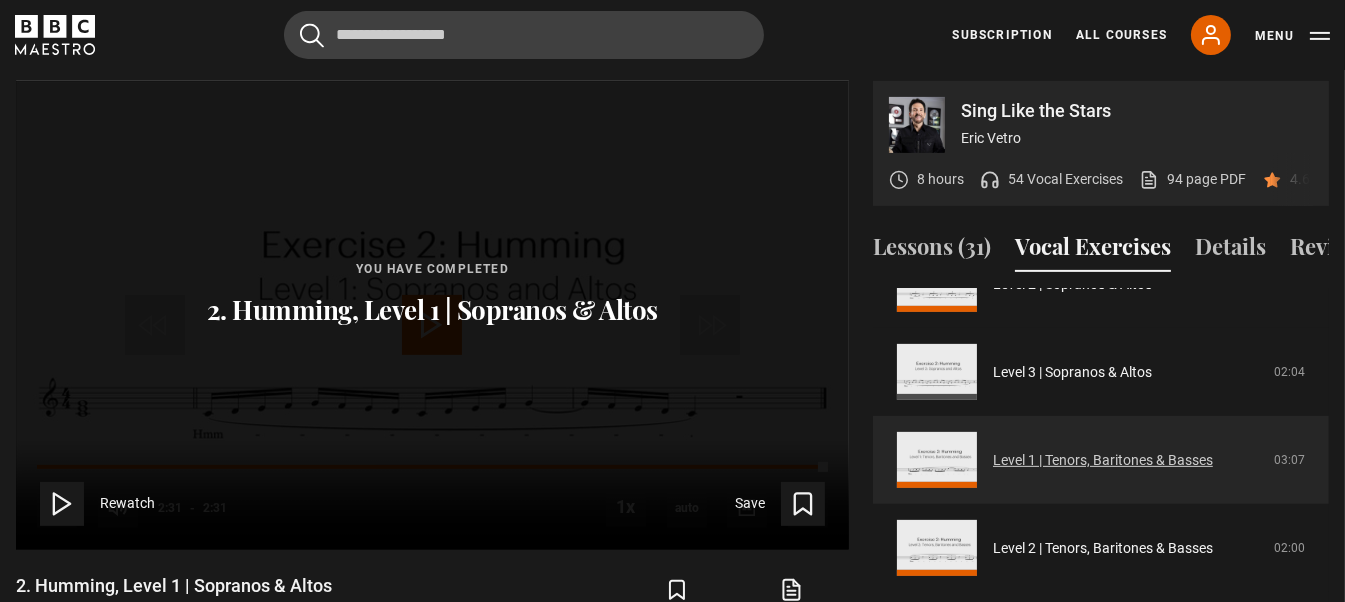 click on "Level 1 | Tenors, Baritones & Basses" at bounding box center [1103, 460] 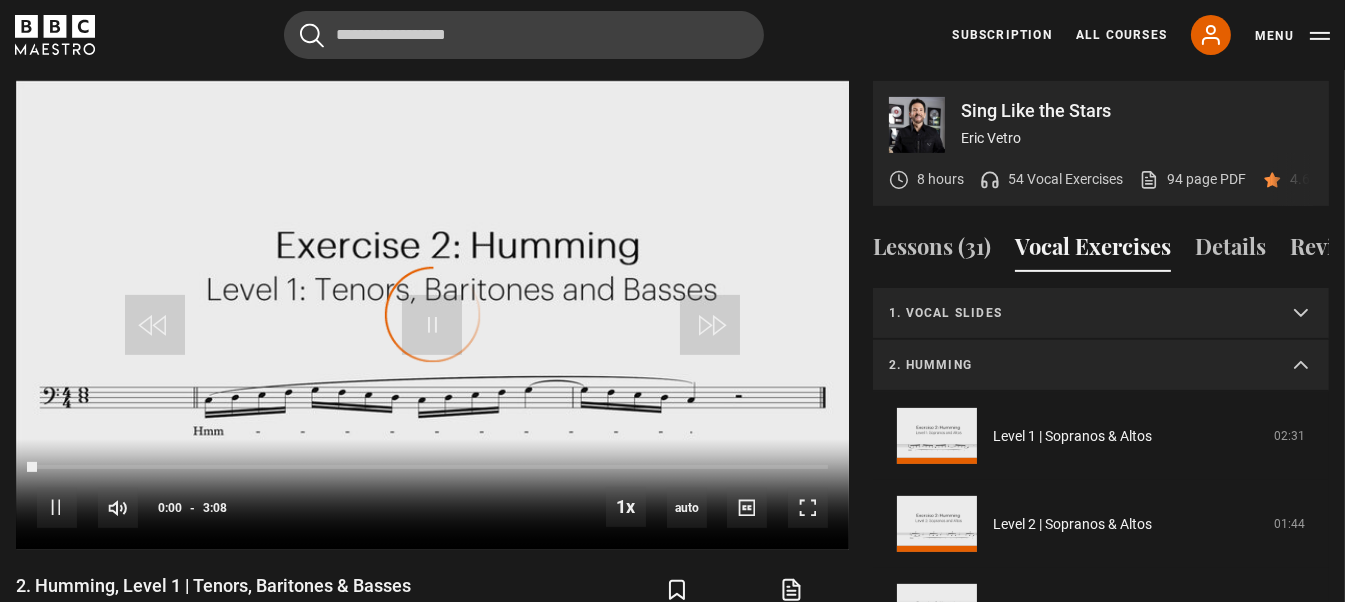 scroll, scrollTop: 956, scrollLeft: 0, axis: vertical 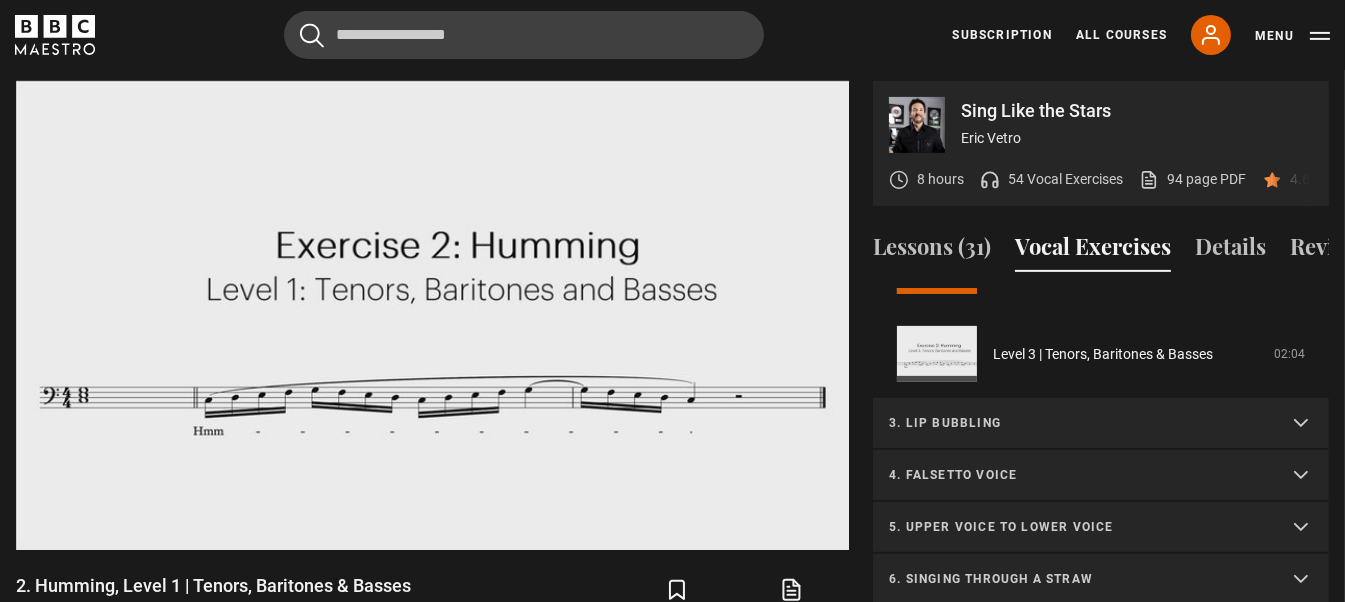 click on "3. Lip bubbling" at bounding box center (1077, 423) 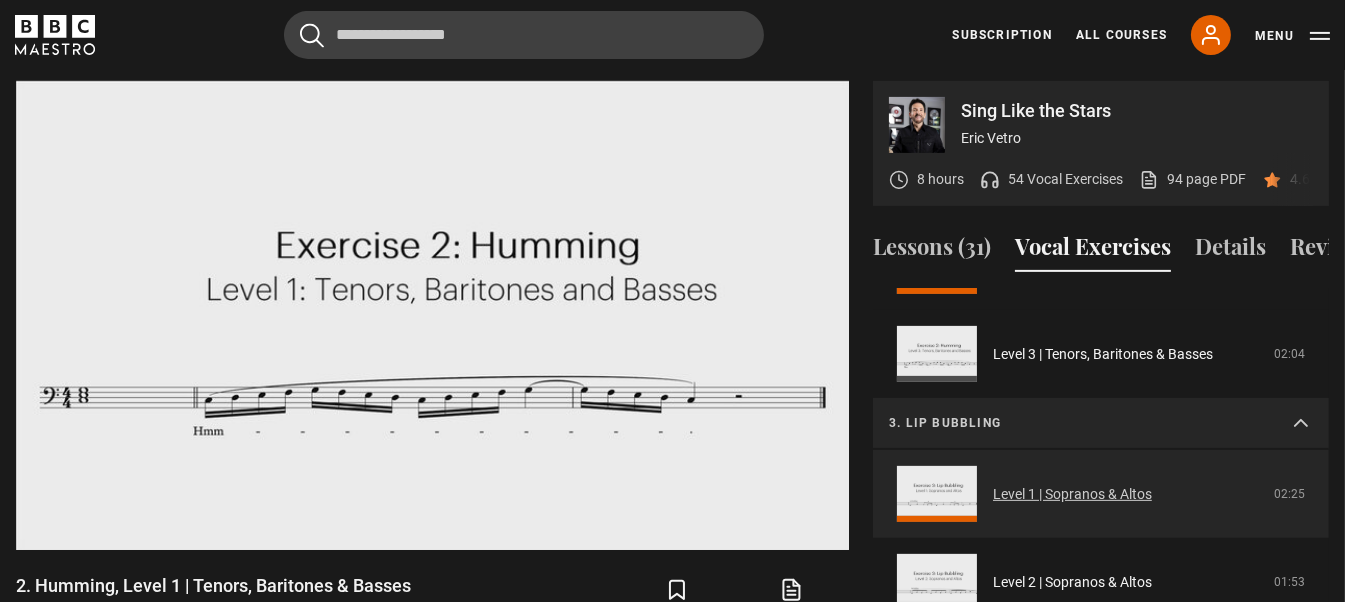 click on "Level 1 | Sopranos & Altos" at bounding box center [1072, 494] 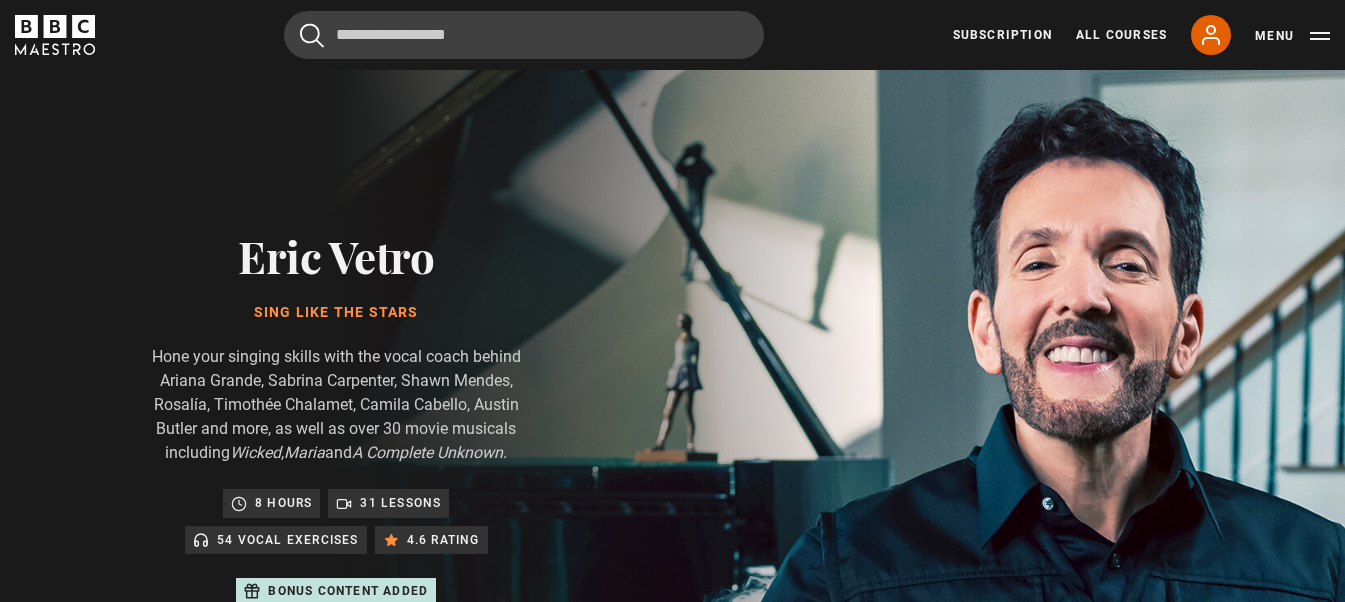 scroll, scrollTop: 956, scrollLeft: 0, axis: vertical 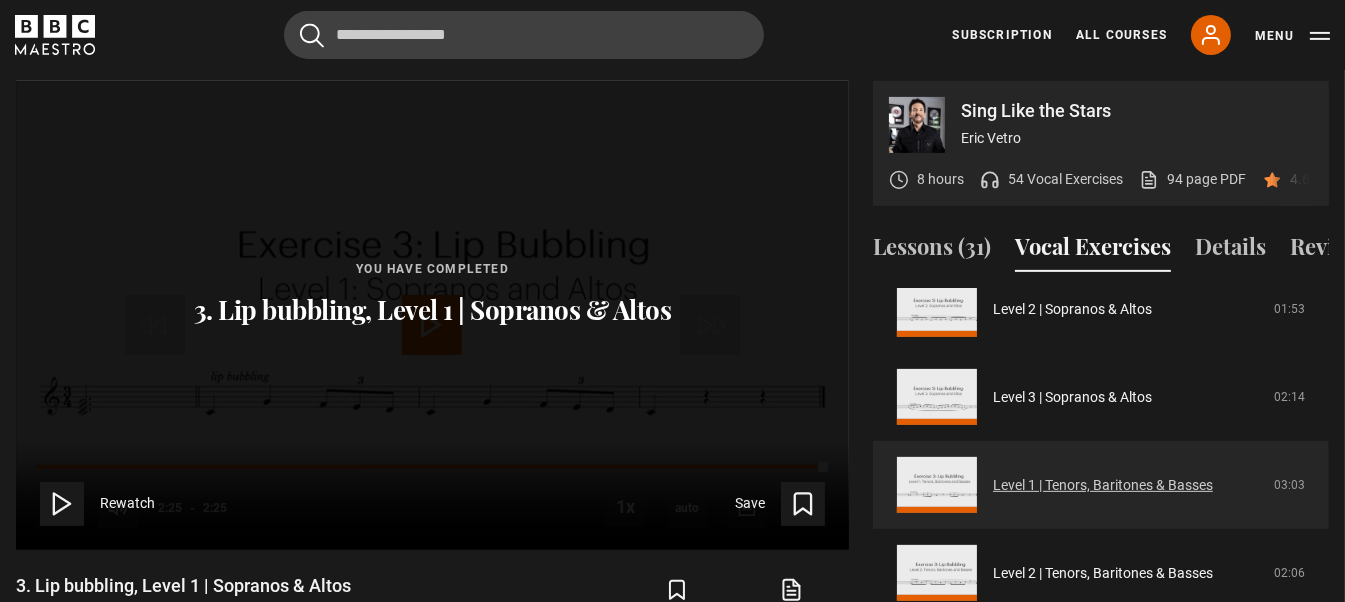 click on "Level 1 | Tenors, Baritones & Basses" at bounding box center [1103, 485] 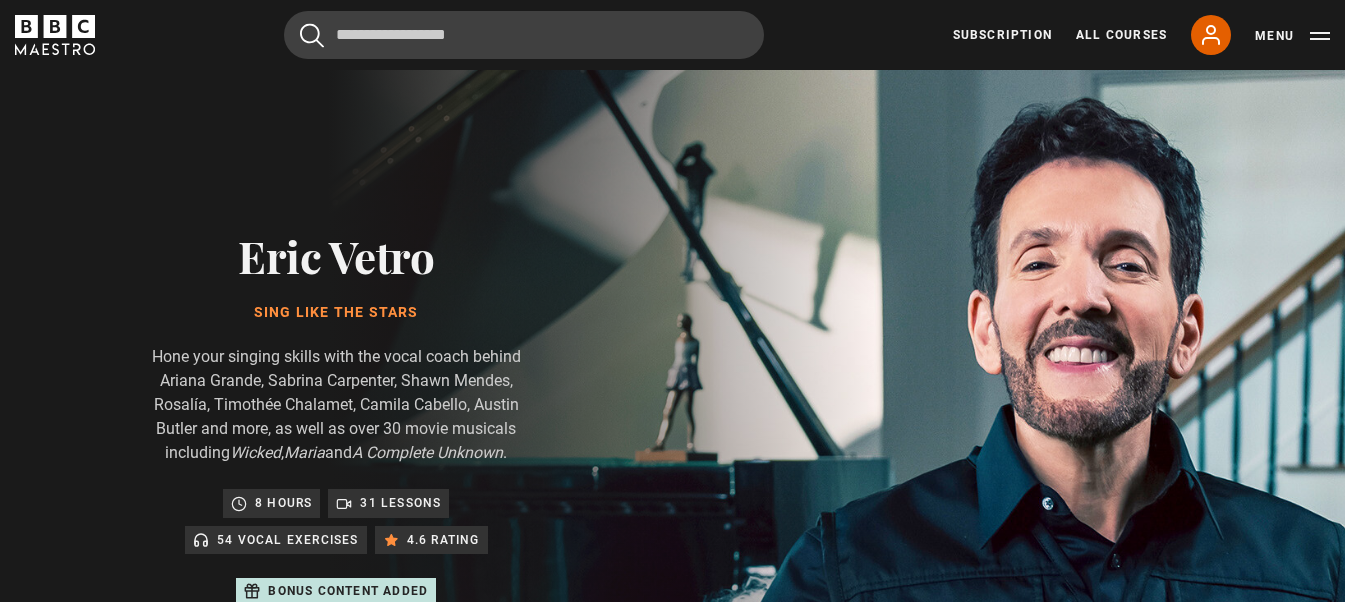 scroll, scrollTop: 956, scrollLeft: 0, axis: vertical 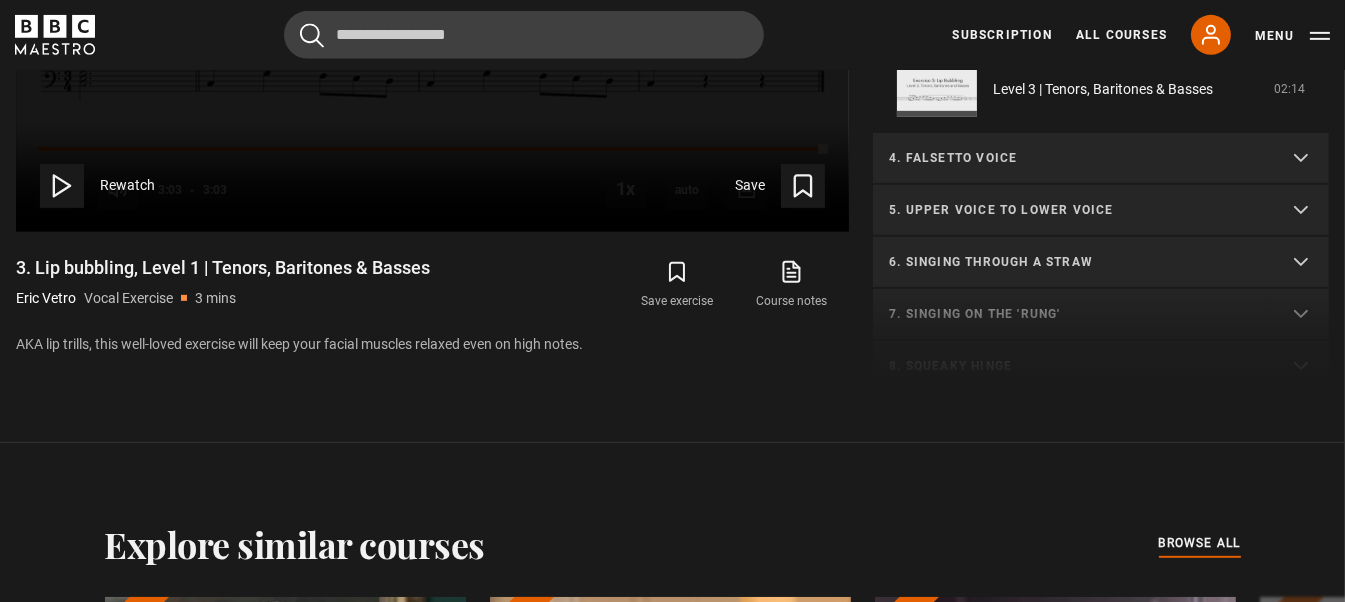 click on "4. Falsetto voice" at bounding box center [1077, 158] 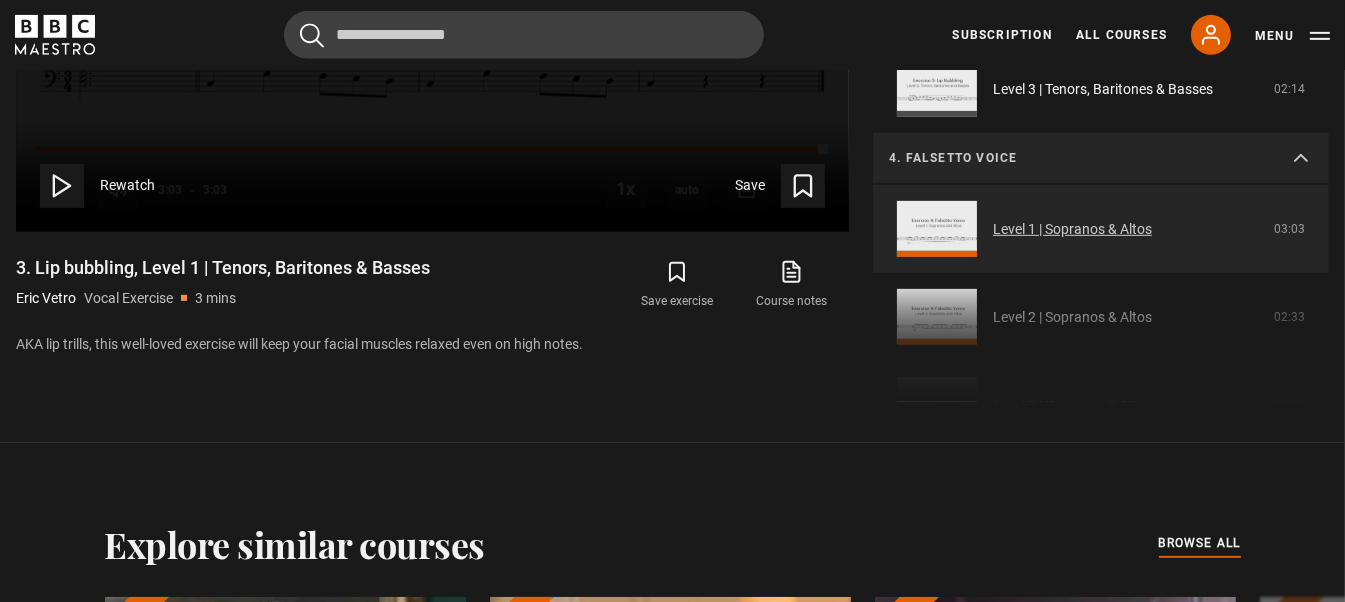 click on "Level 1 | Sopranos & Altos" at bounding box center (1072, 229) 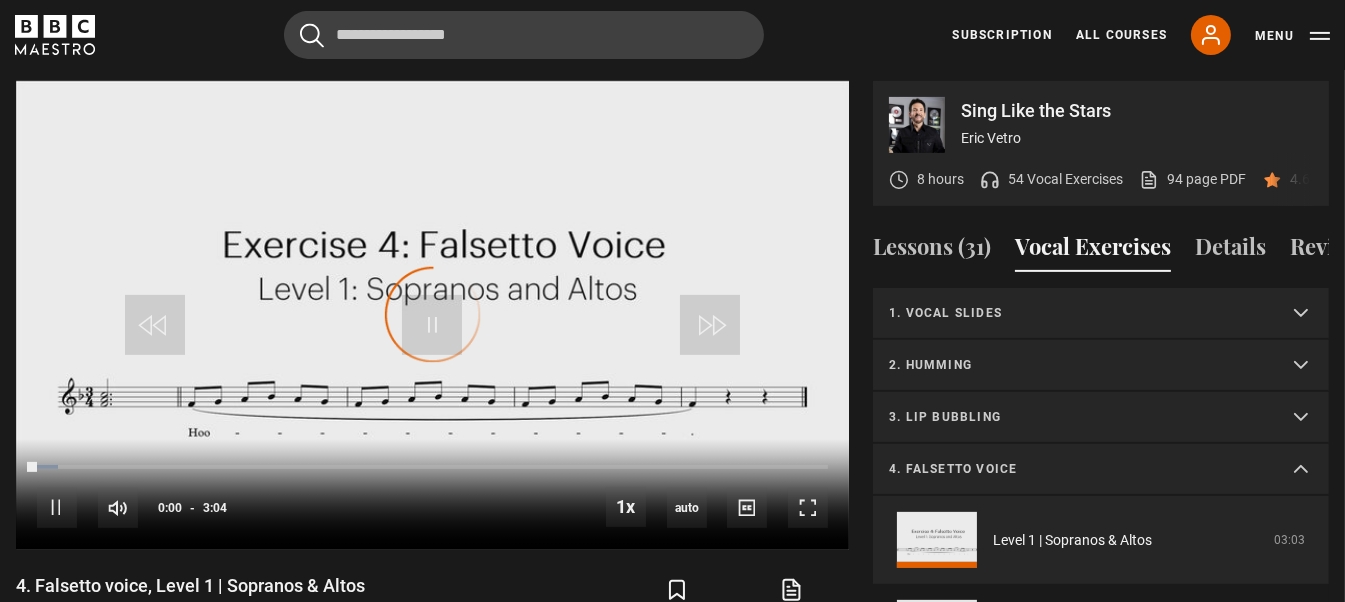 scroll, scrollTop: 956, scrollLeft: 0, axis: vertical 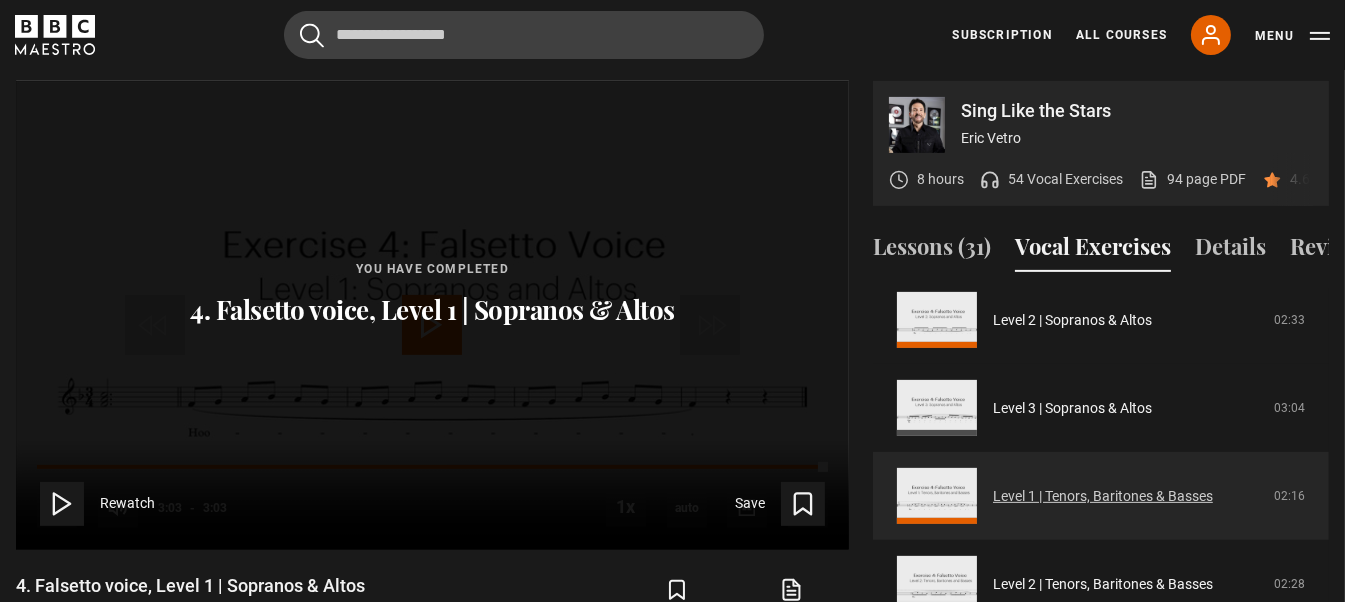 click on "Level 1 | Tenors, Baritones & Basses" at bounding box center (1103, 496) 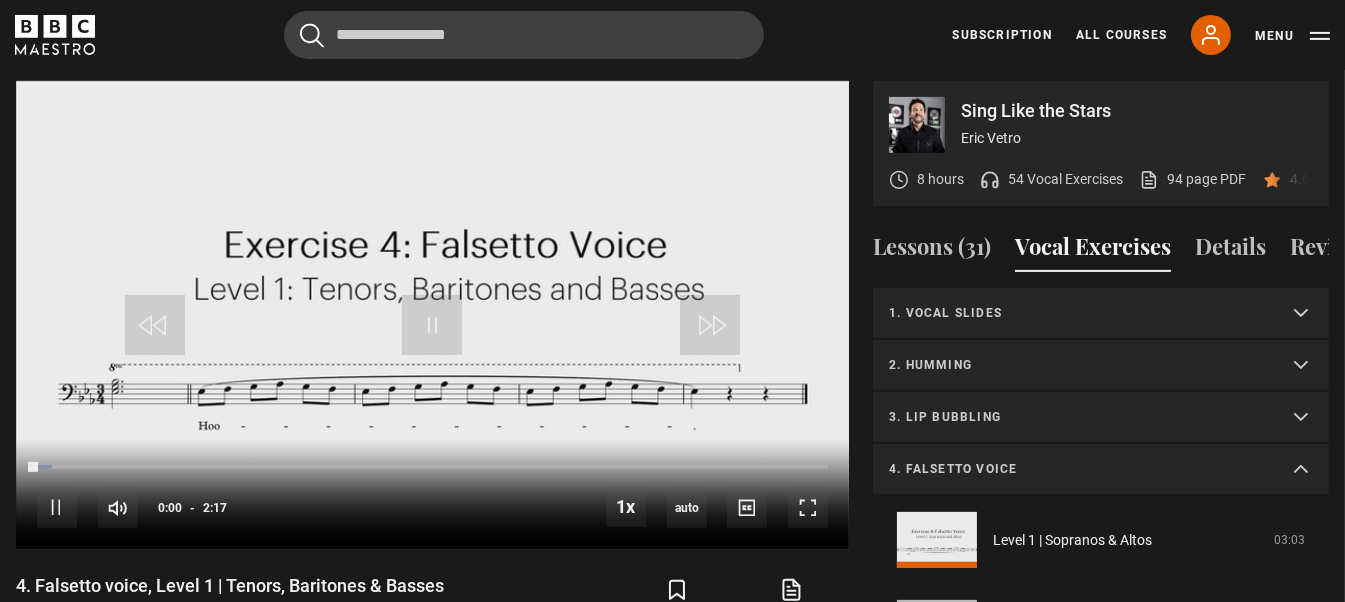 scroll, scrollTop: 956, scrollLeft: 0, axis: vertical 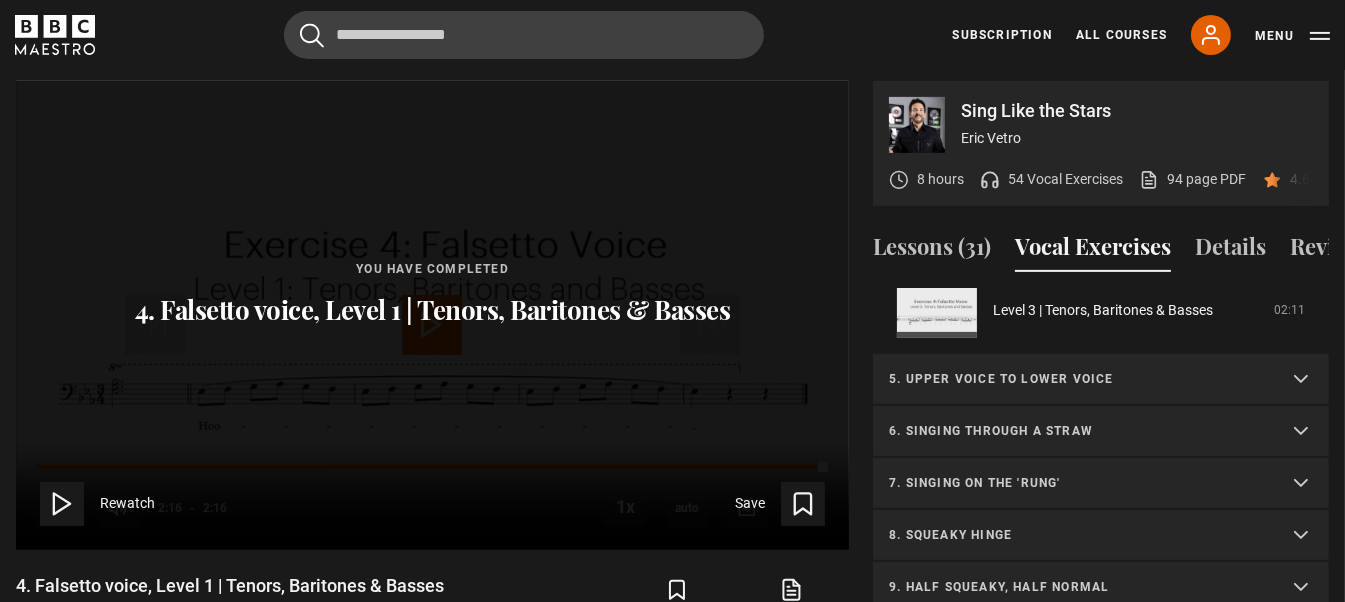 click on "5. Upper voice to lower voice" at bounding box center [1077, 379] 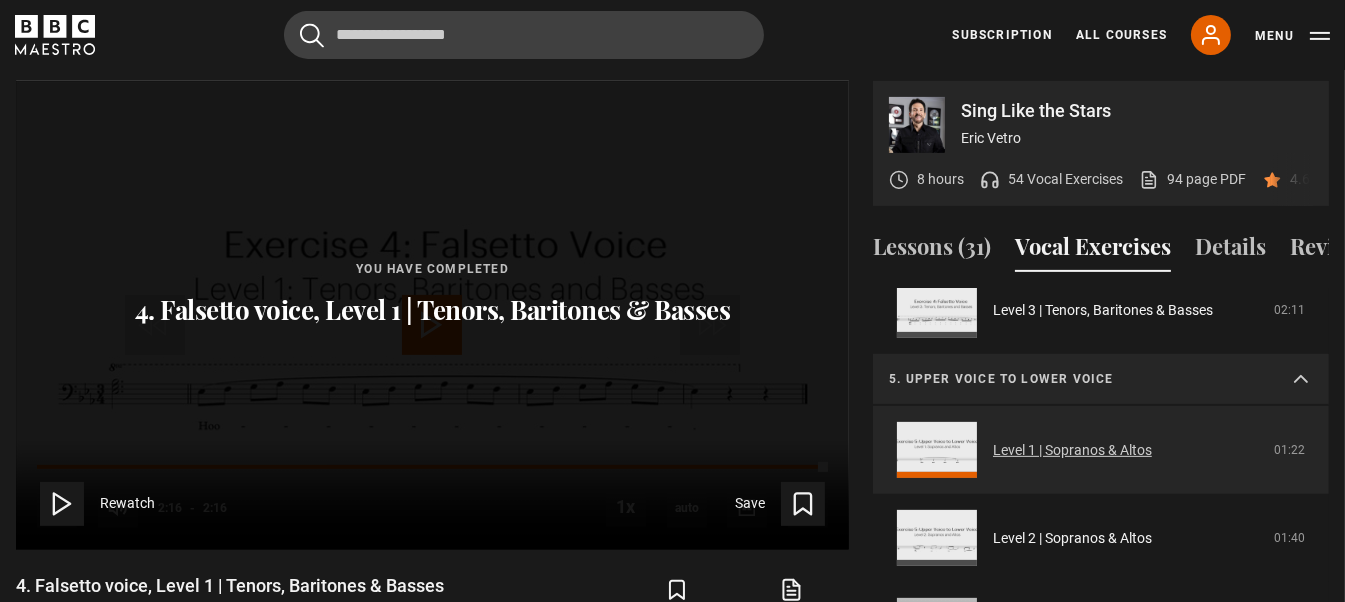 click on "Level 1 | Sopranos & Altos" at bounding box center [1072, 450] 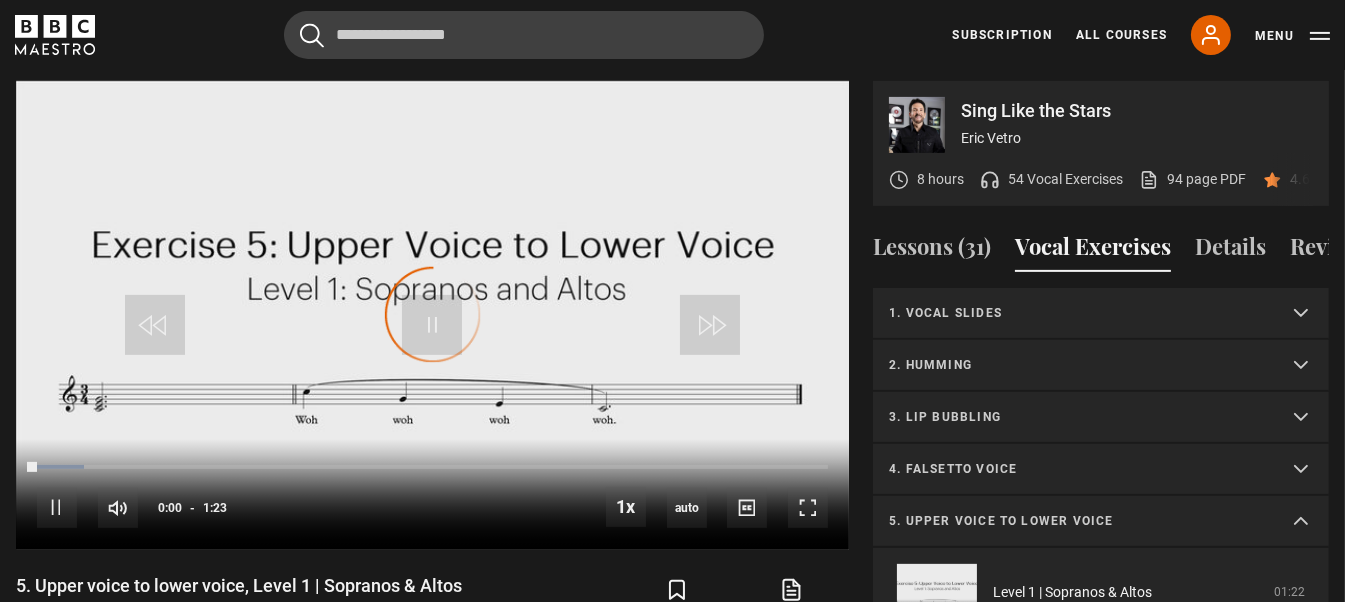 scroll, scrollTop: 956, scrollLeft: 0, axis: vertical 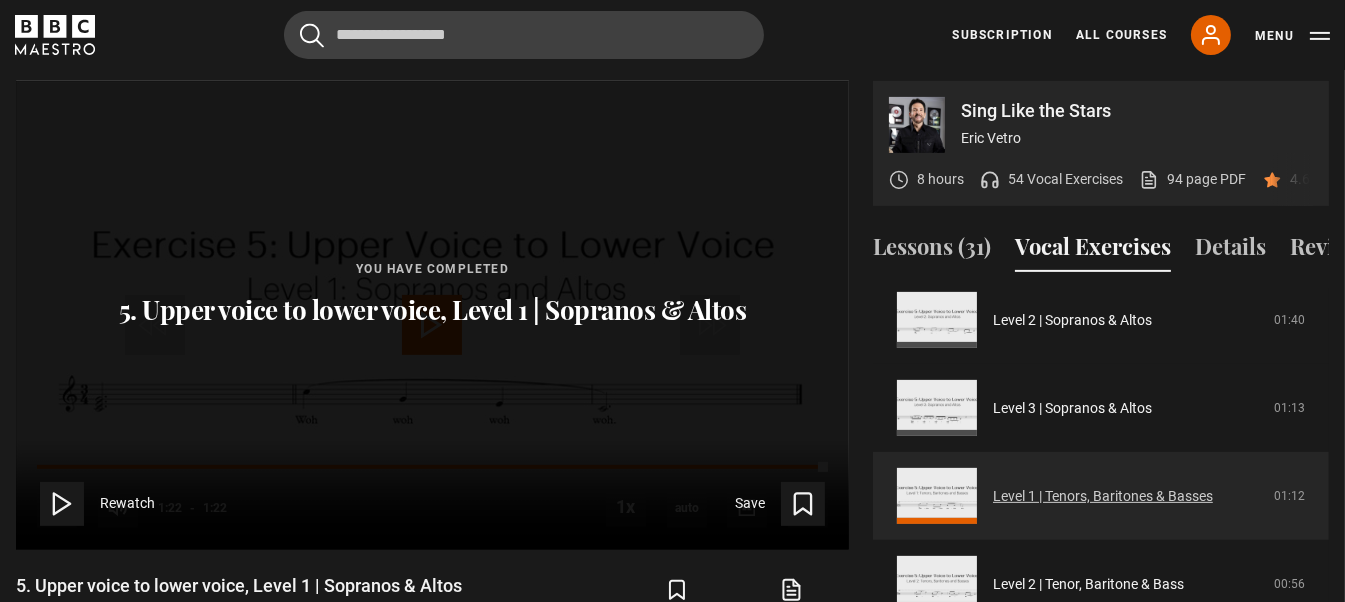 click on "Level 1 | Tenors, Baritones & Basses" at bounding box center [1103, 496] 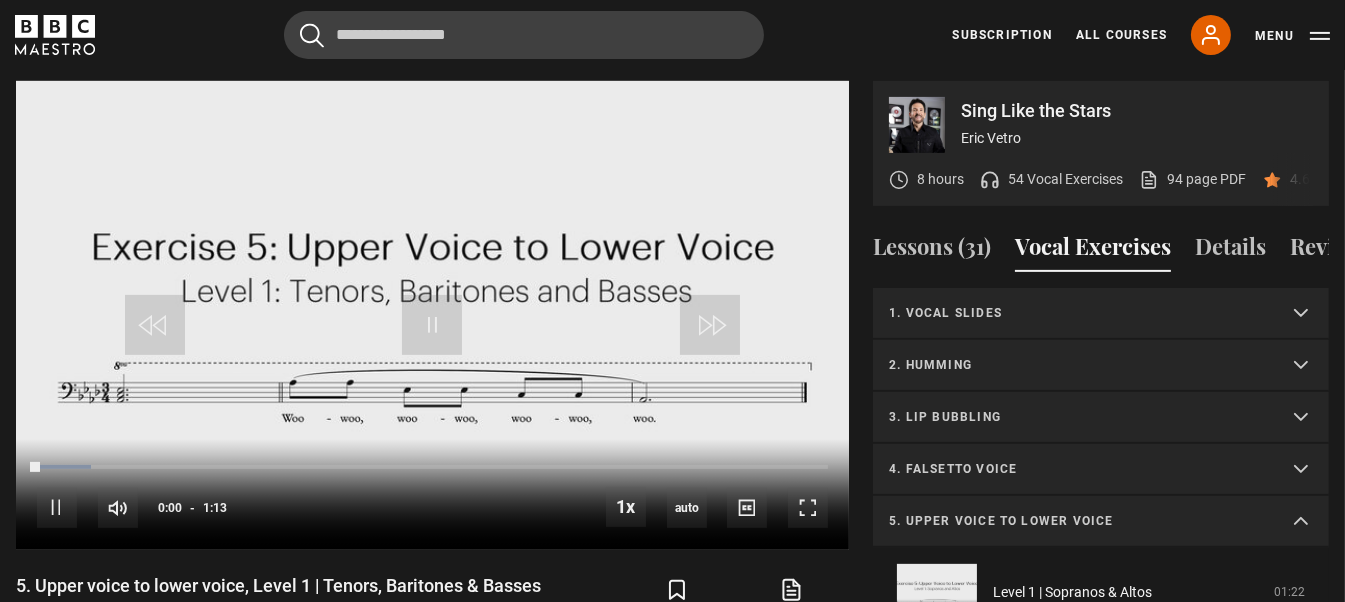 scroll, scrollTop: 956, scrollLeft: 0, axis: vertical 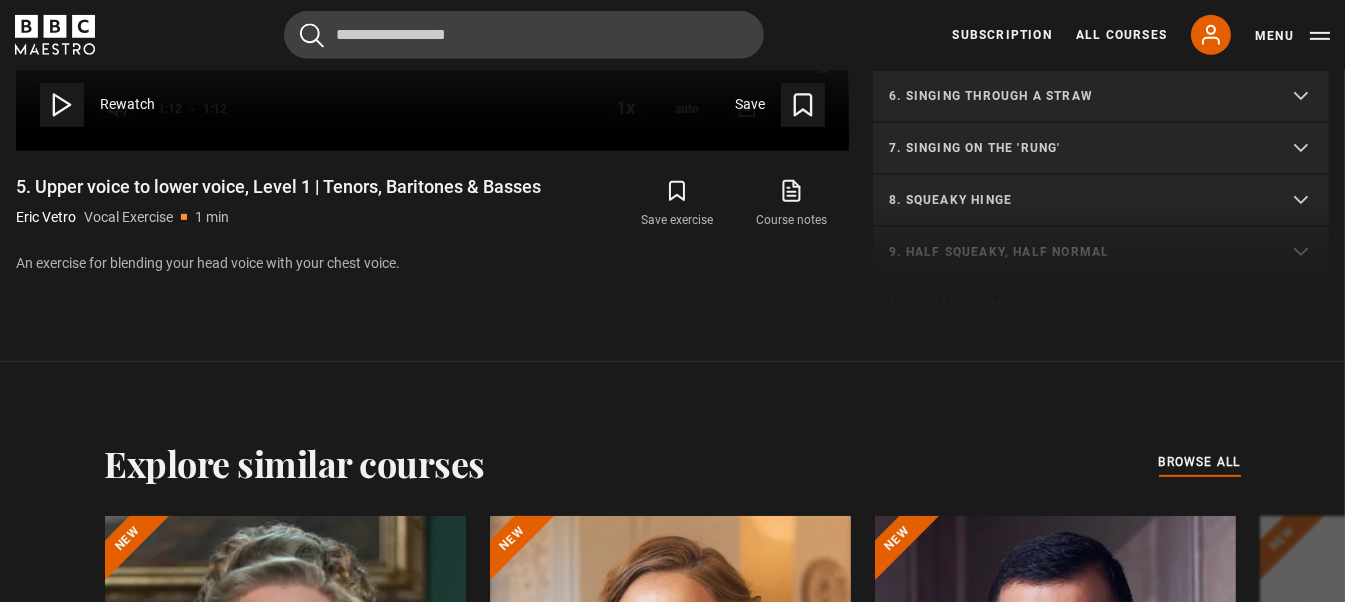 click on "6. Singing through a straw" at bounding box center (1077, 96) 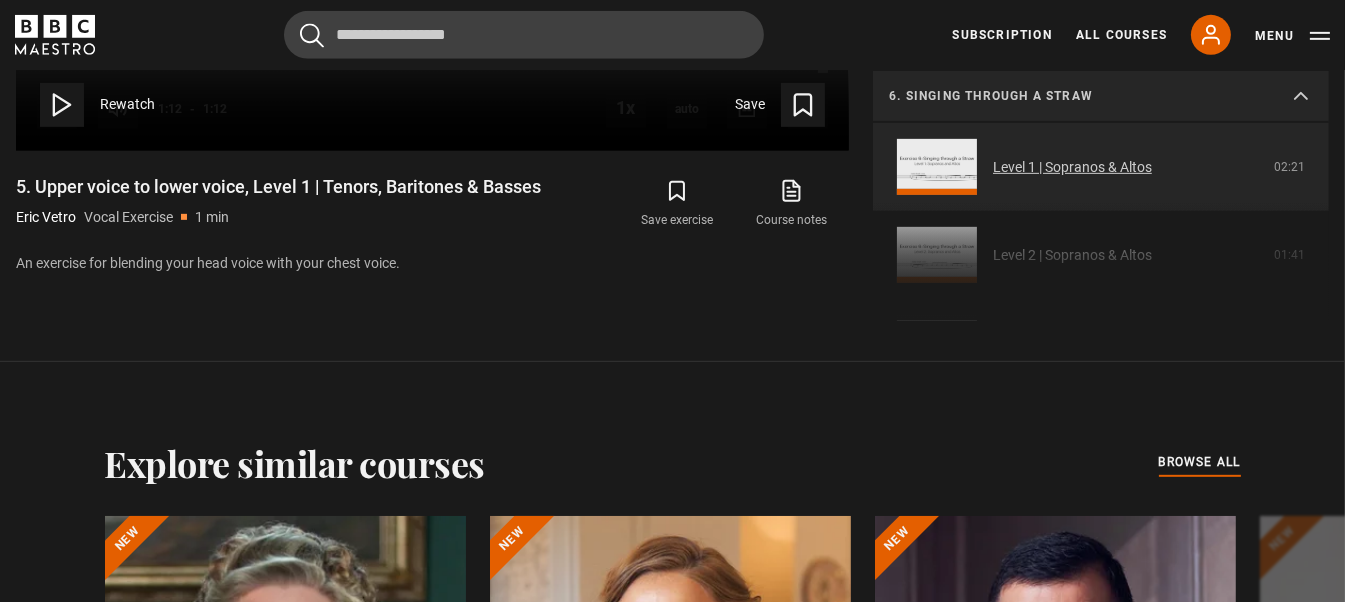 click on "Level 1 | Sopranos & Altos" at bounding box center (1072, 167) 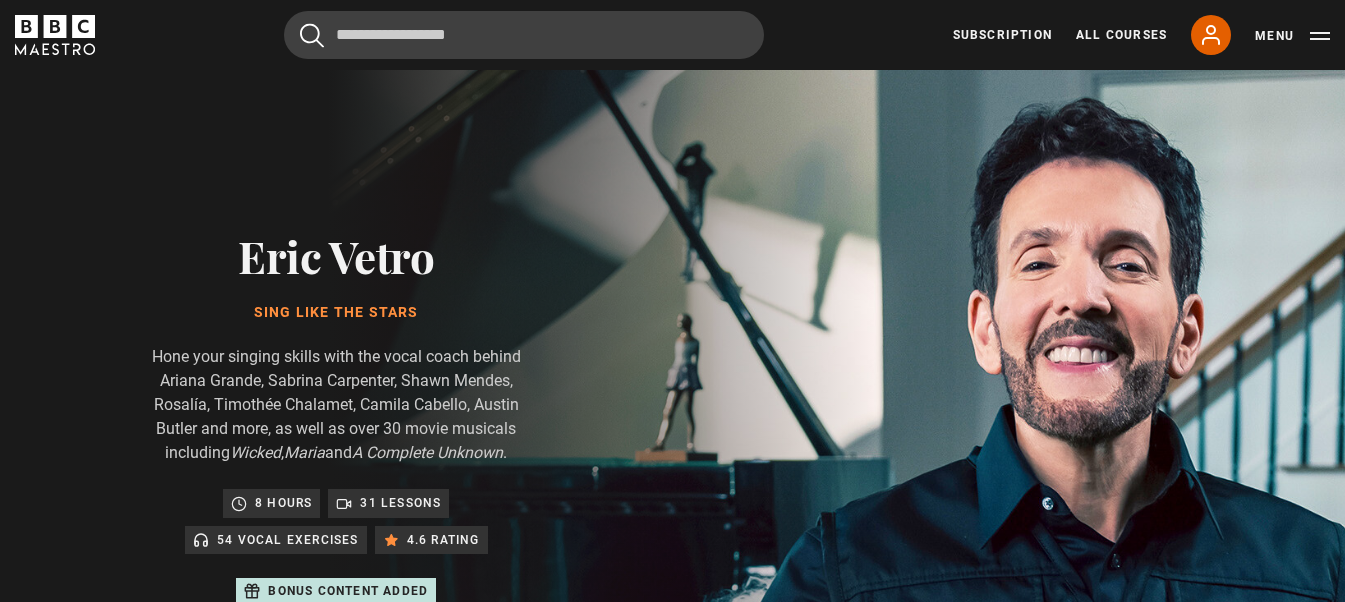 scroll, scrollTop: 956, scrollLeft: 0, axis: vertical 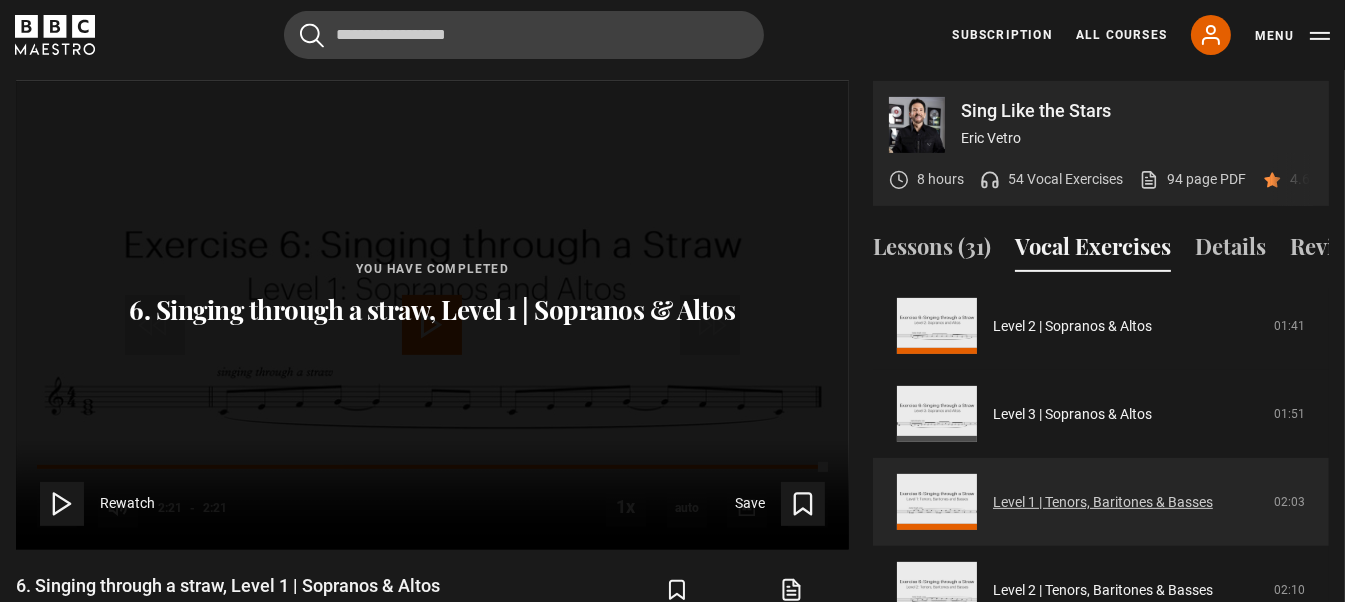 click on "Level 1 | Tenors, Baritones & Basses" at bounding box center [1103, 502] 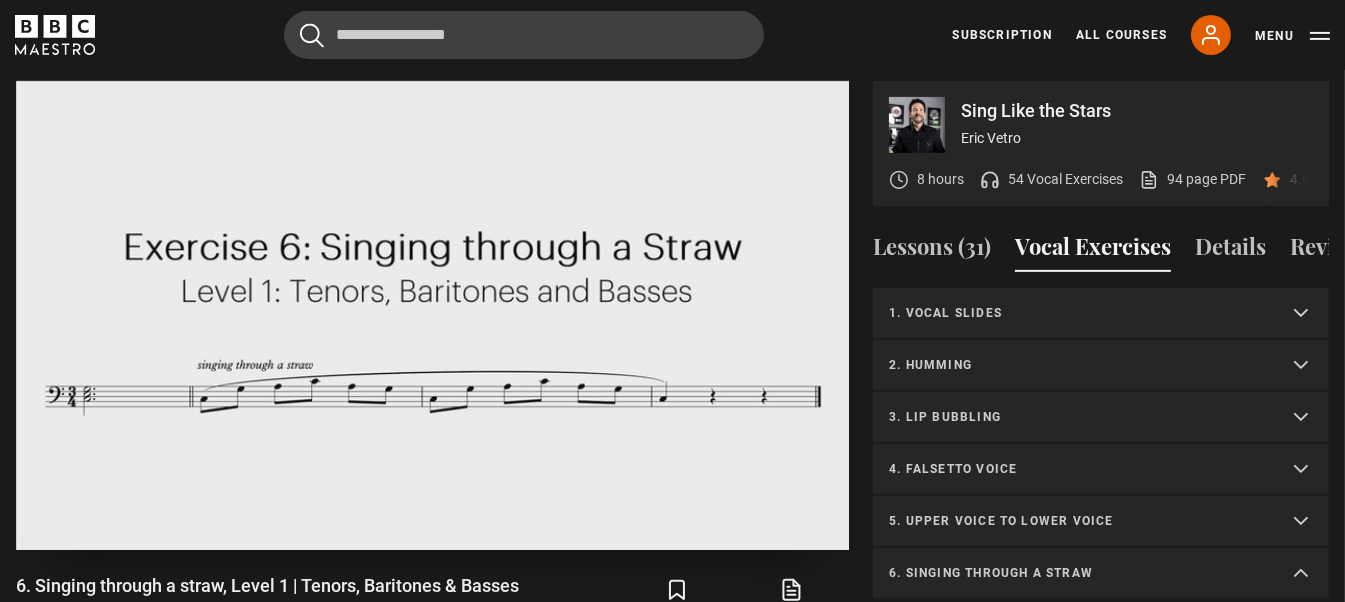 scroll, scrollTop: 956, scrollLeft: 0, axis: vertical 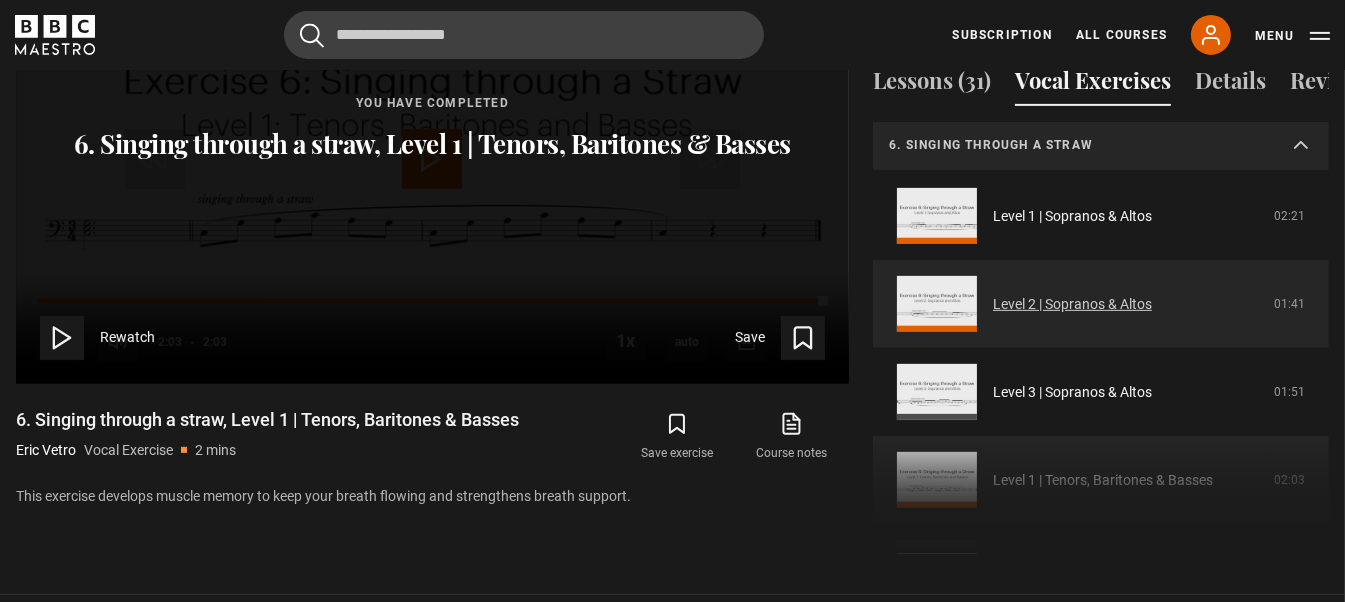 click on "Level 2 | Sopranos & Altos" at bounding box center [1072, 304] 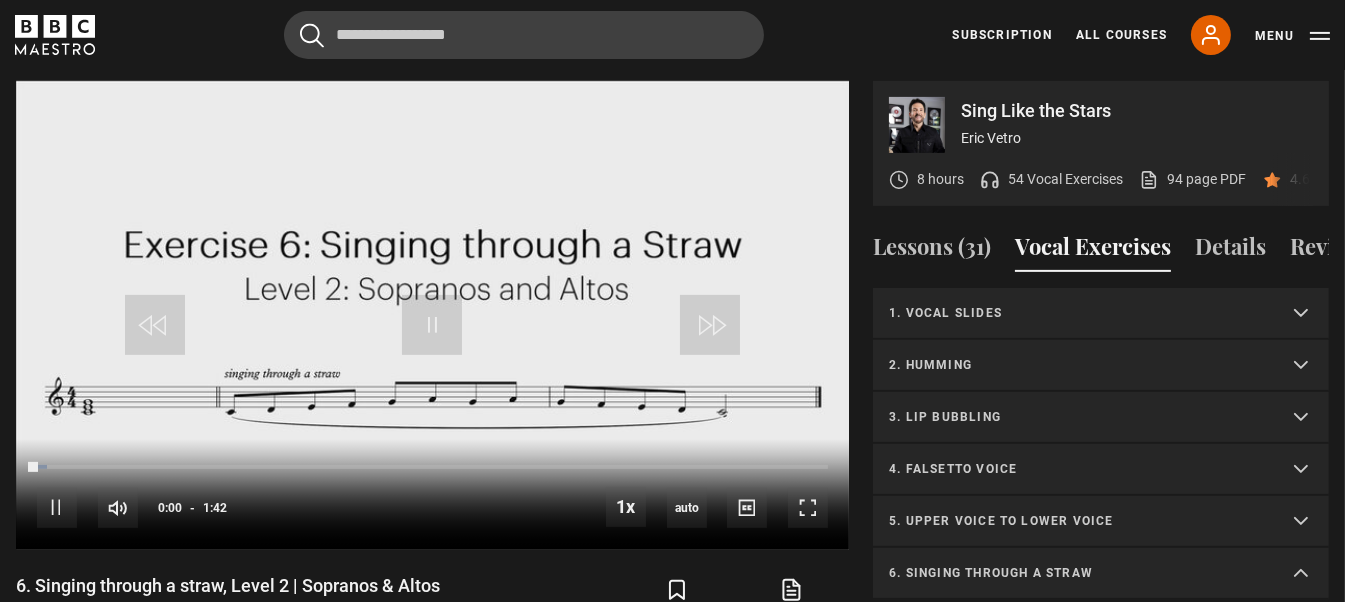 scroll, scrollTop: 956, scrollLeft: 0, axis: vertical 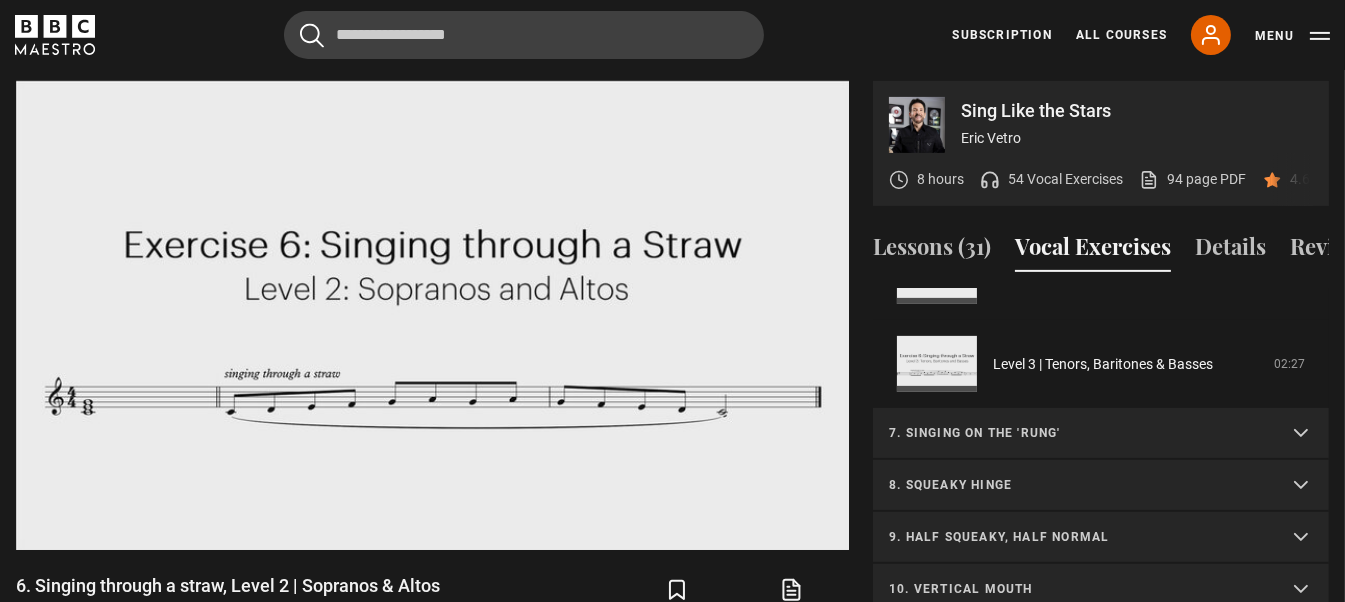 click on "7. Singing on the 'rung'" at bounding box center [1101, 434] 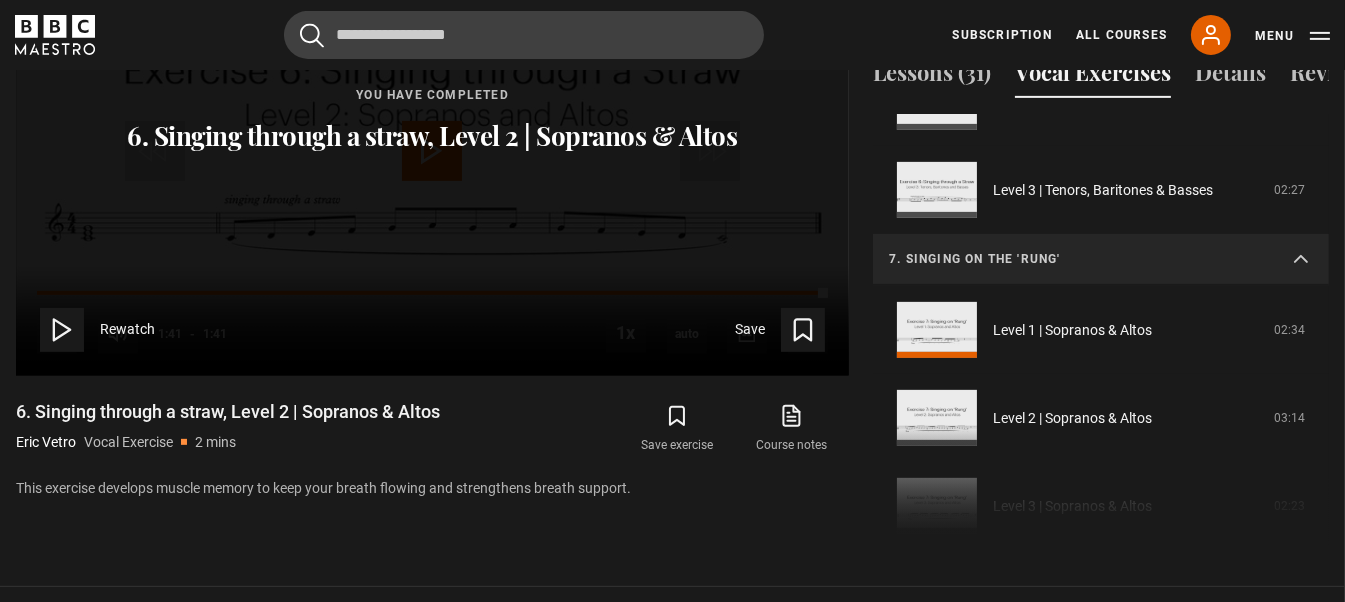 scroll, scrollTop: 1193, scrollLeft: 0, axis: vertical 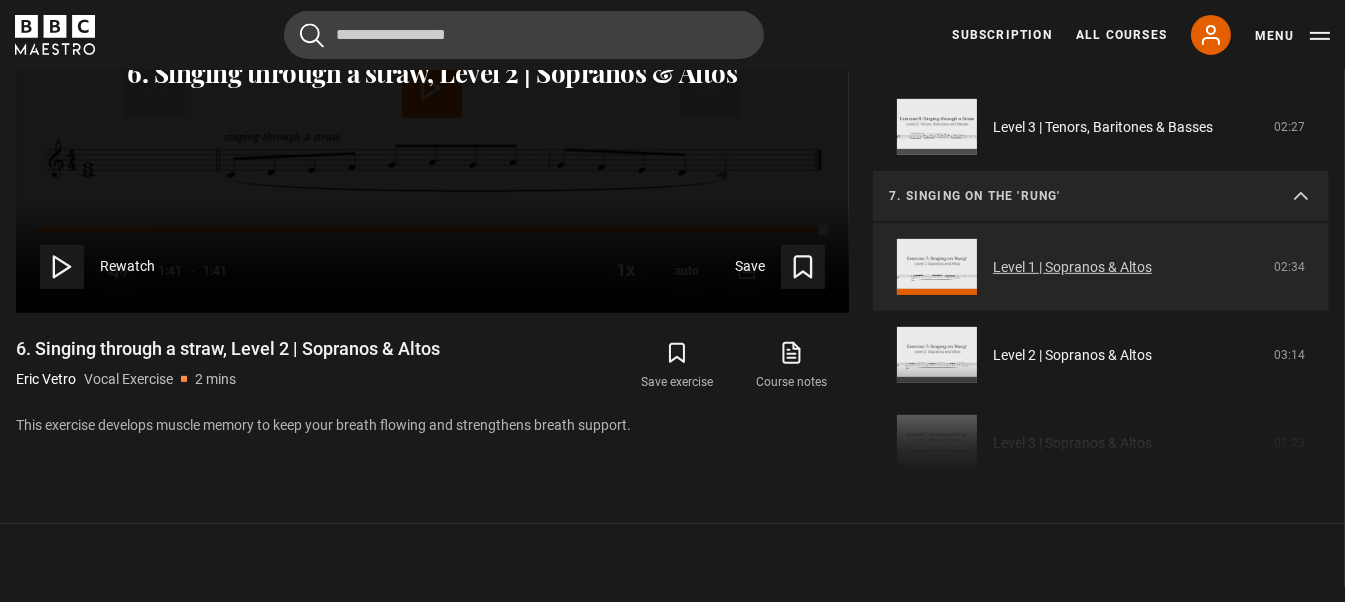 click on "Level 1 | Sopranos & Altos" at bounding box center [1072, 267] 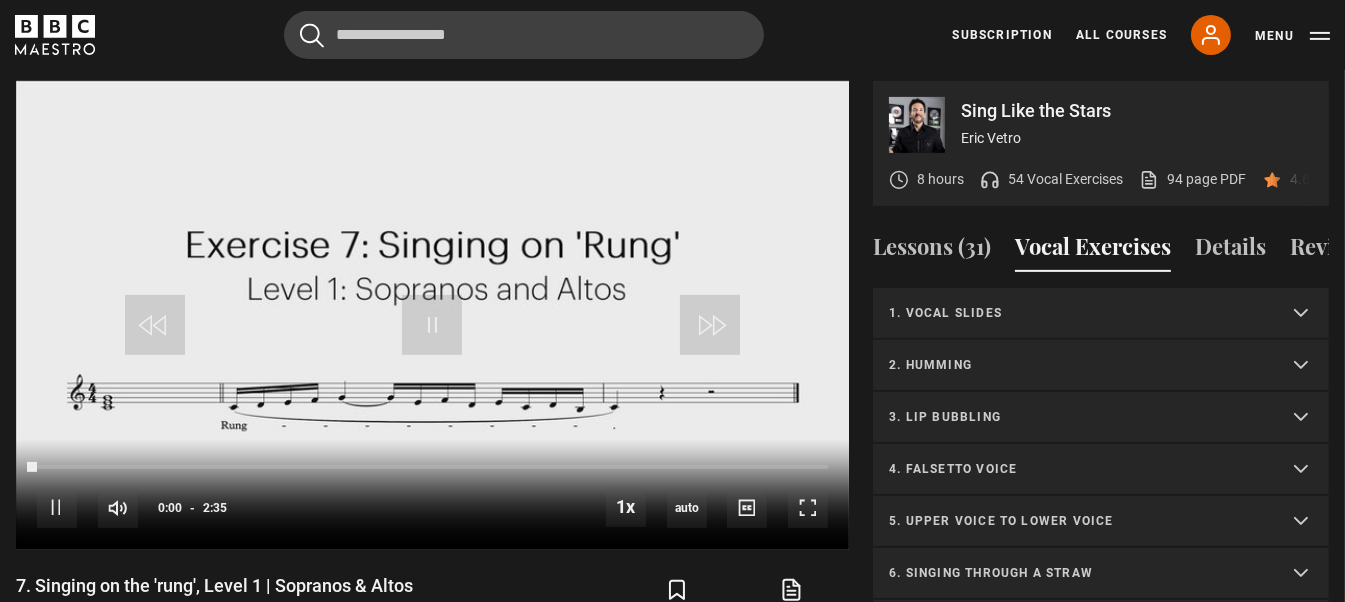 scroll, scrollTop: 956, scrollLeft: 0, axis: vertical 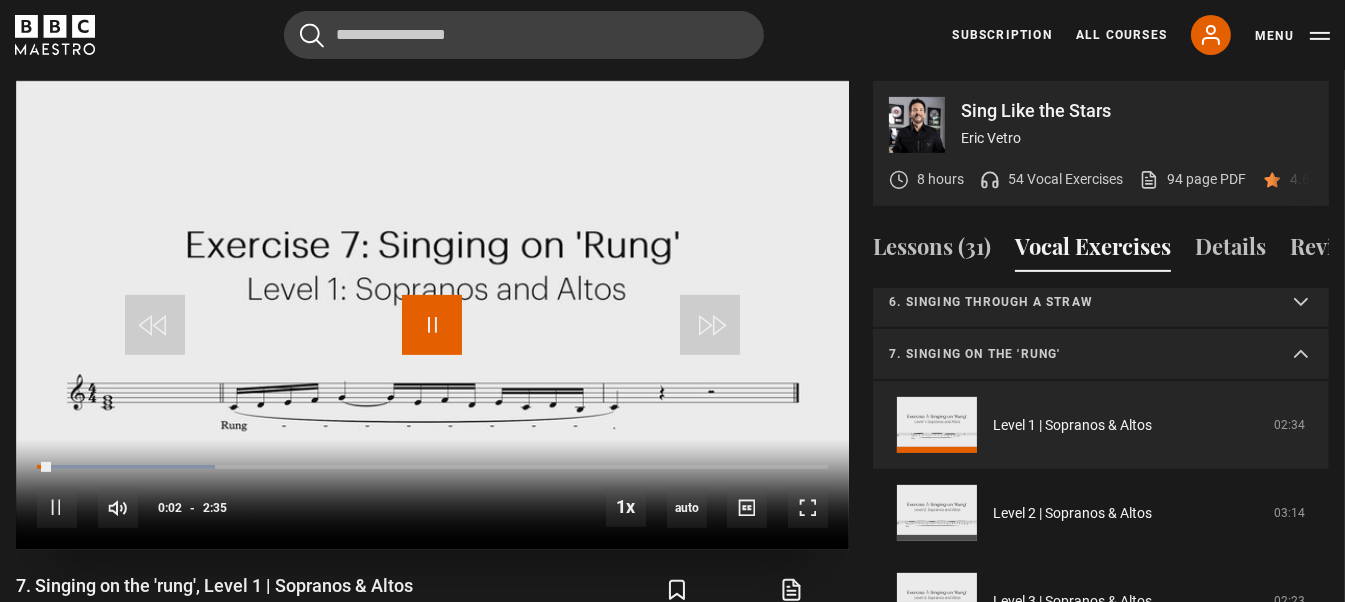 click at bounding box center (432, 325) 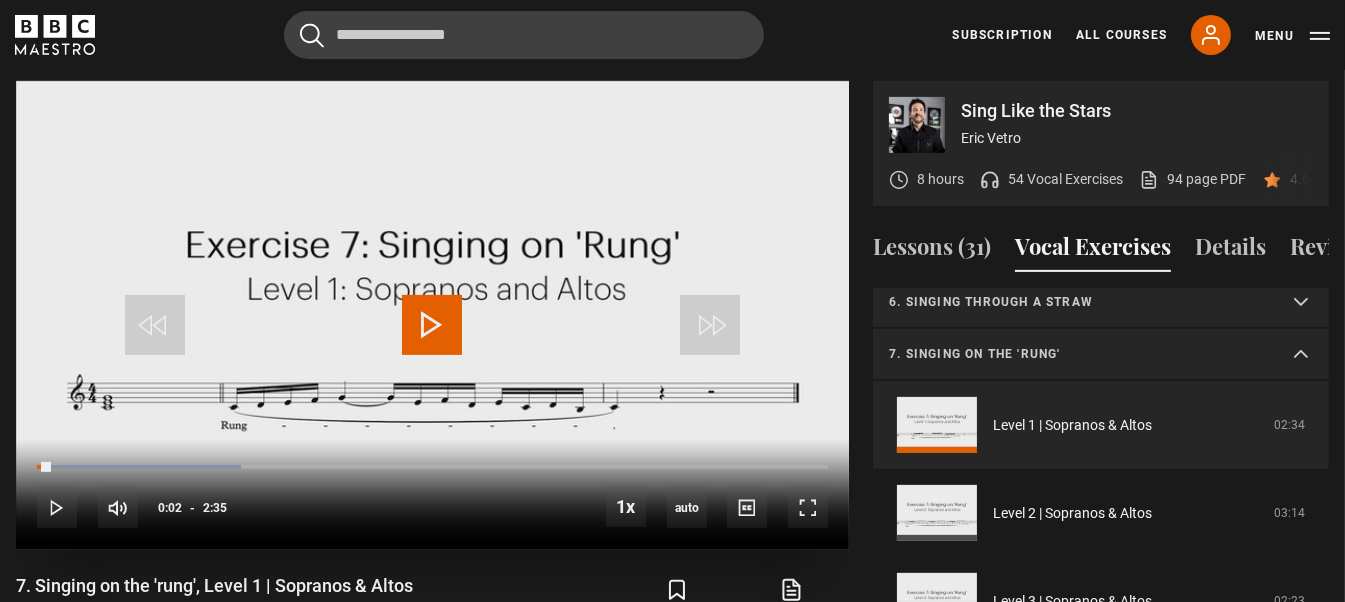 click at bounding box center [432, 325] 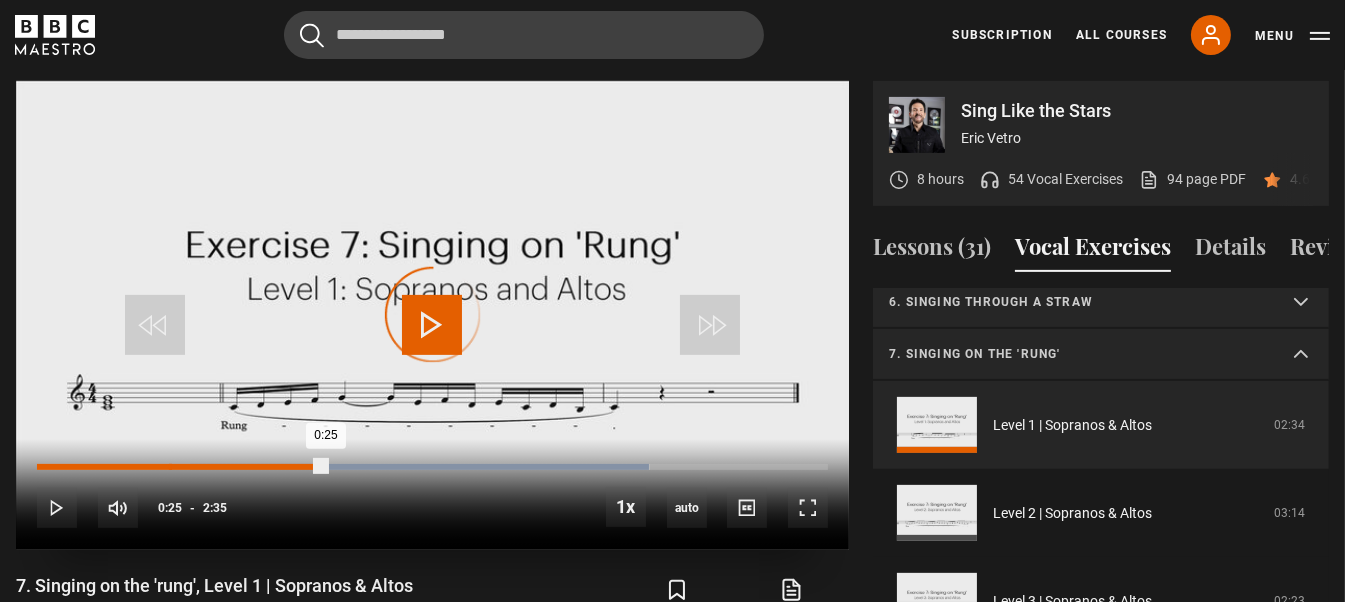 click on "0:25" at bounding box center (170, 467) 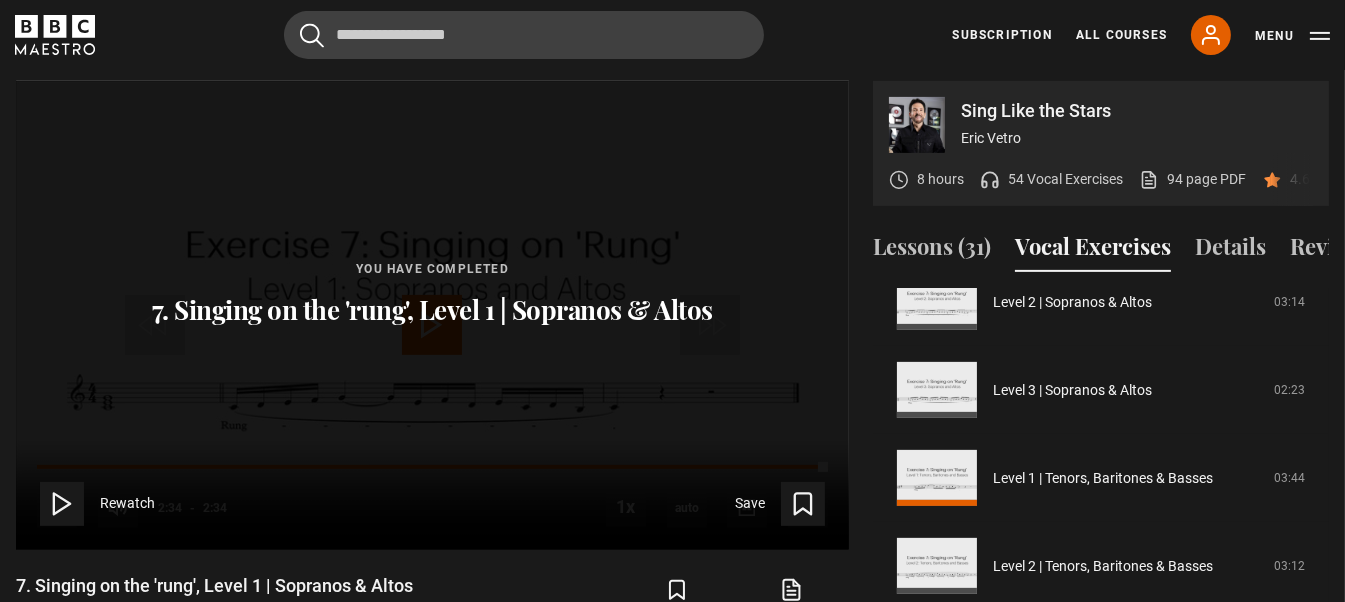 scroll, scrollTop: 485, scrollLeft: 0, axis: vertical 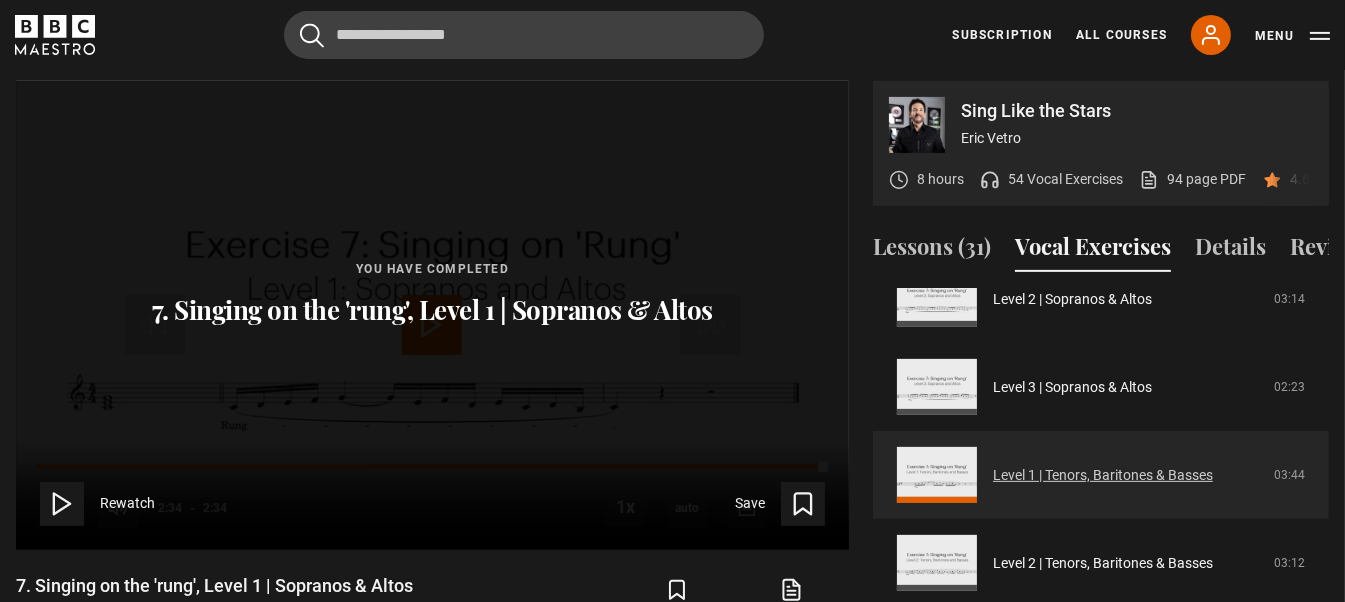 click on "Level 1 | Tenors, Baritones & Basses" at bounding box center [1103, 475] 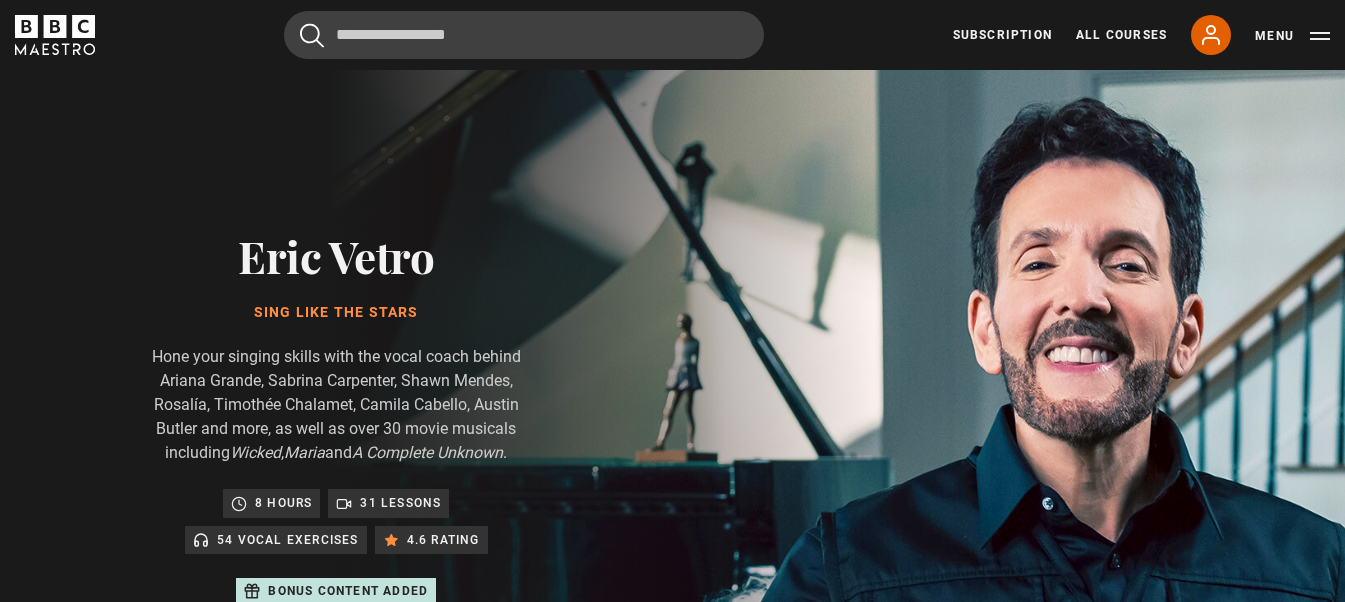 scroll, scrollTop: 956, scrollLeft: 0, axis: vertical 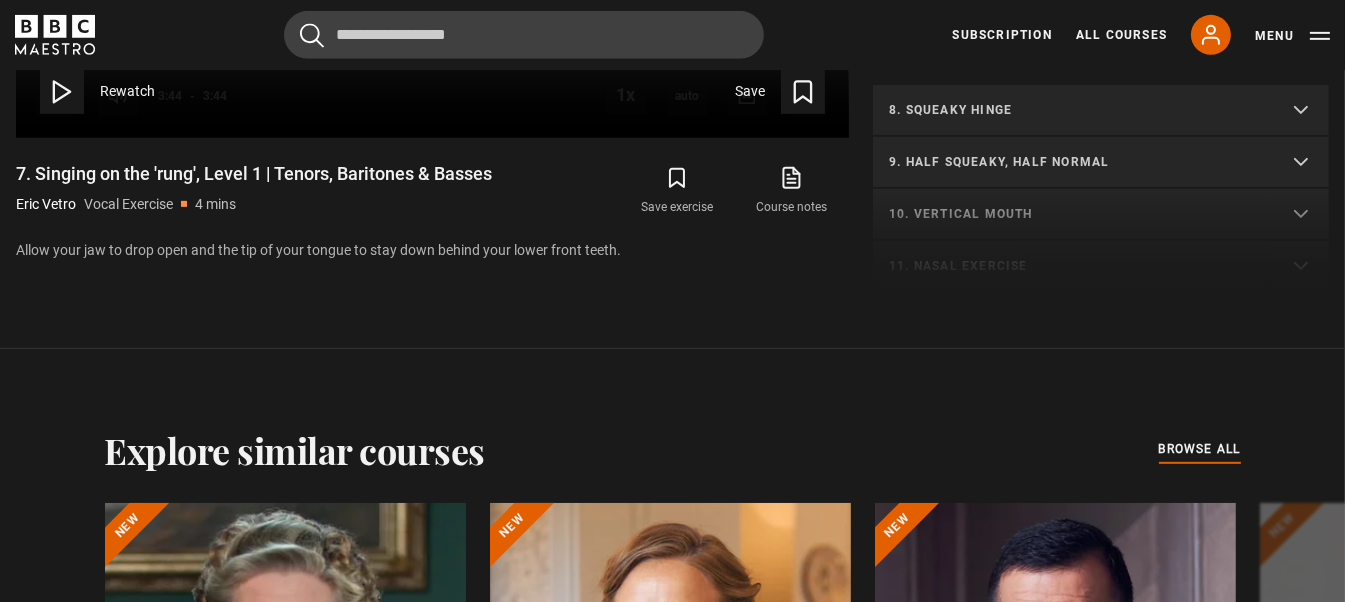 click on "8. Squeaky hinge" at bounding box center [1077, 110] 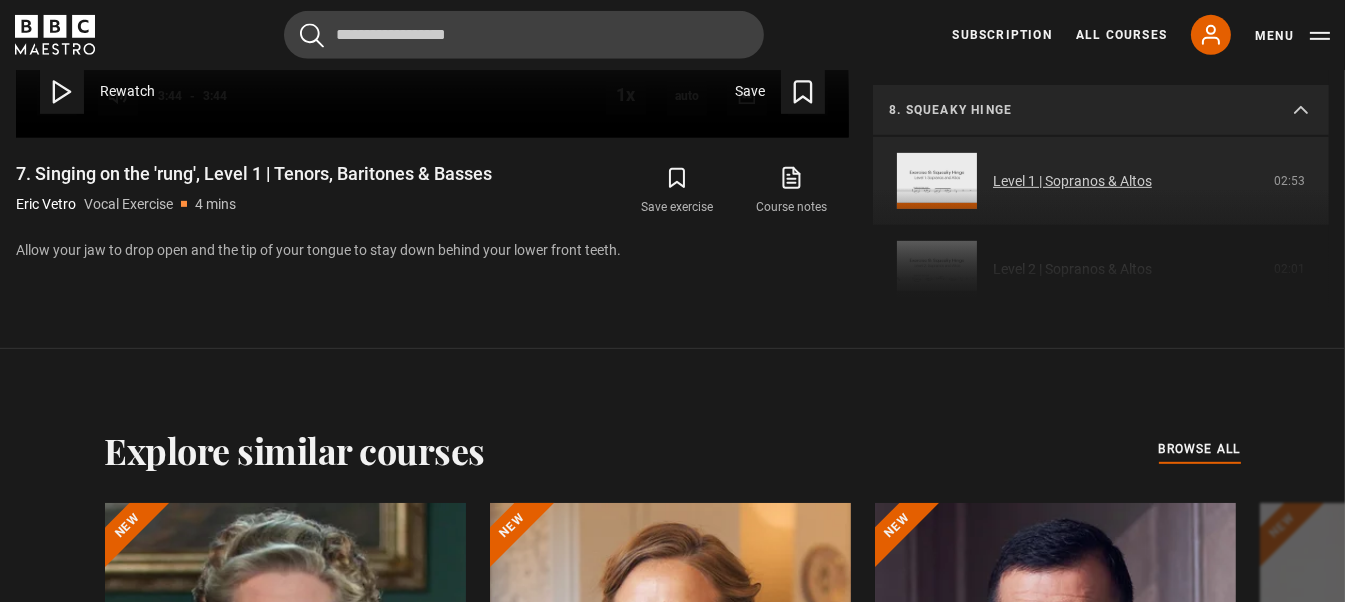 click on "Level 1 | Sopranos & Altos" at bounding box center (1072, 181) 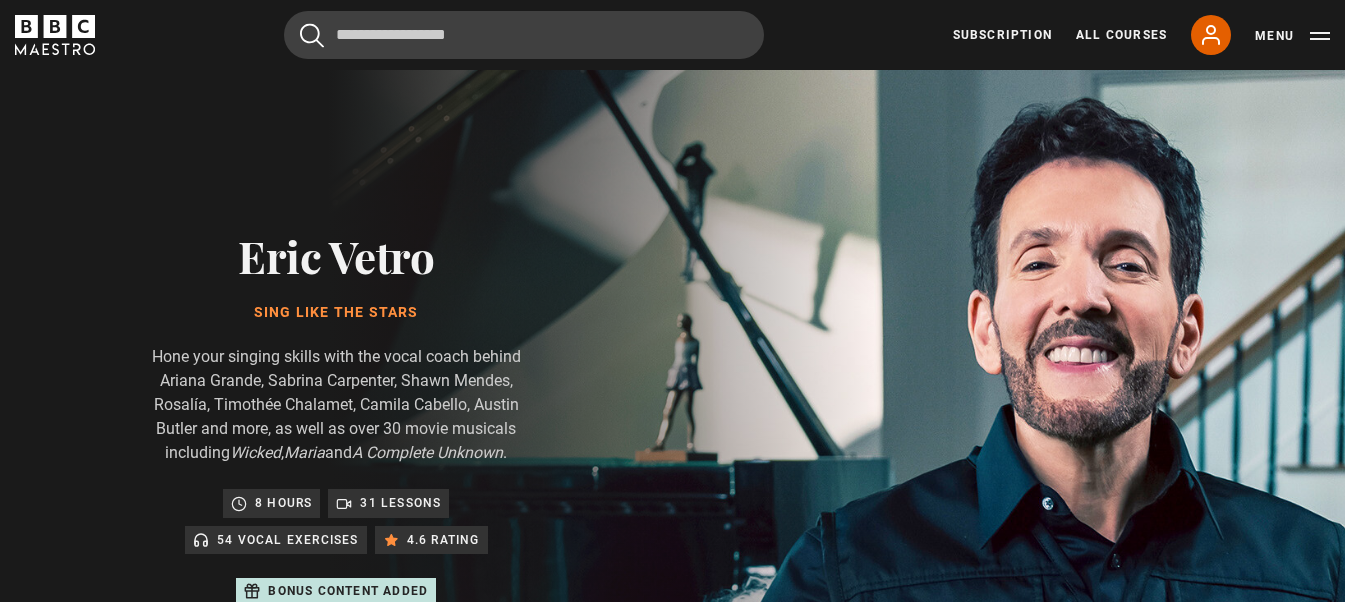scroll, scrollTop: 956, scrollLeft: 0, axis: vertical 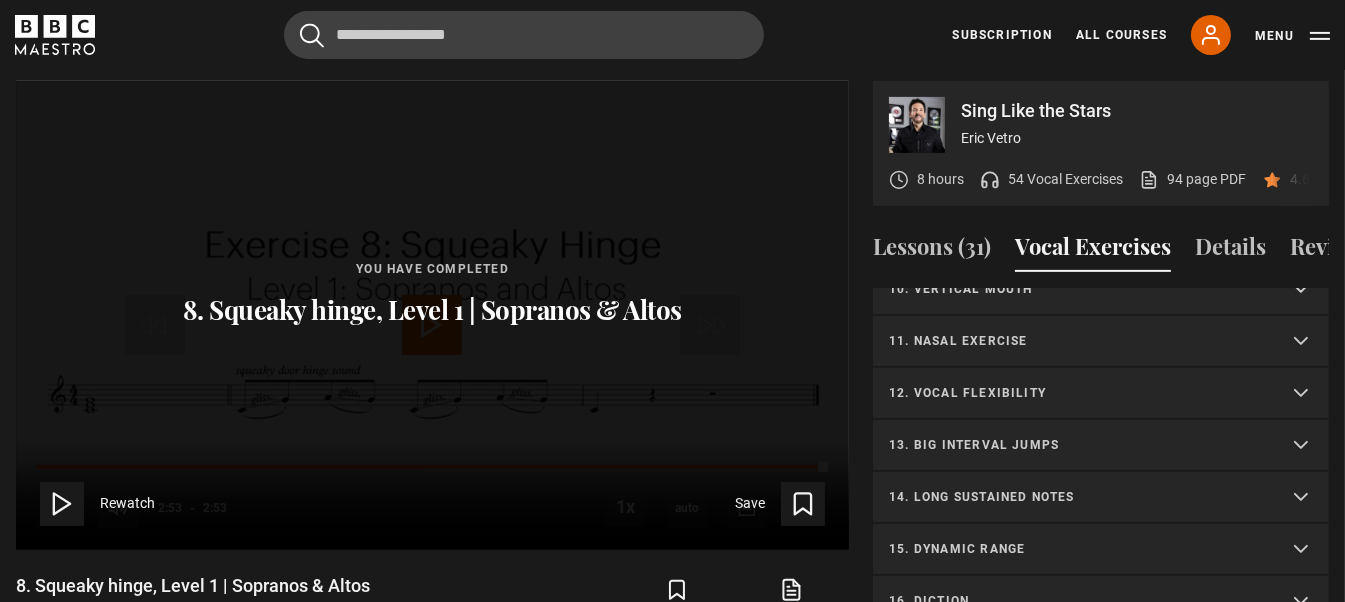 click on "11. Nasal exercise" at bounding box center [1077, 341] 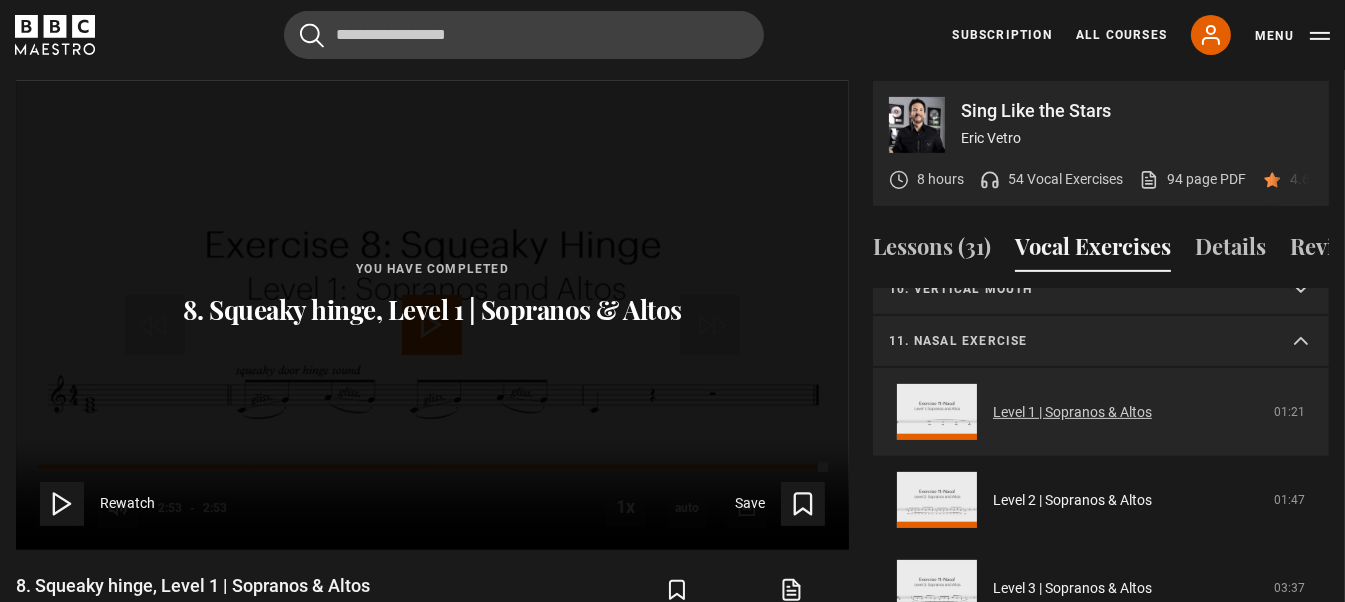 click on "Level 1 | Sopranos & Altos" at bounding box center [1072, 412] 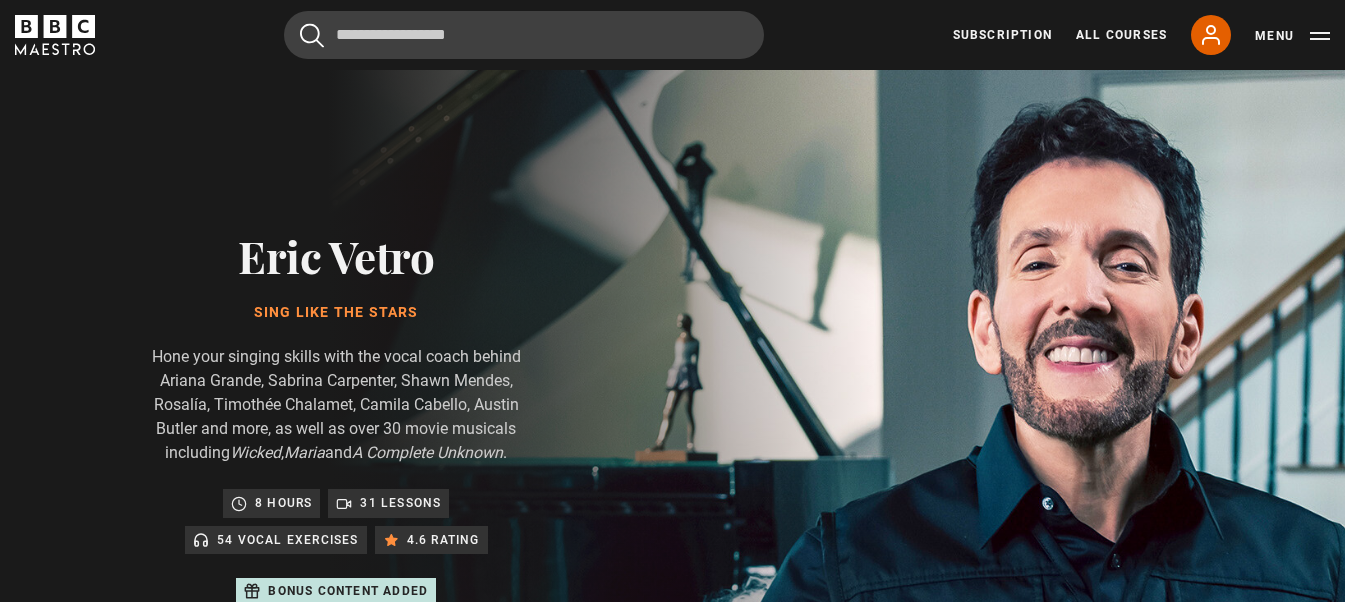 scroll, scrollTop: 956, scrollLeft: 0, axis: vertical 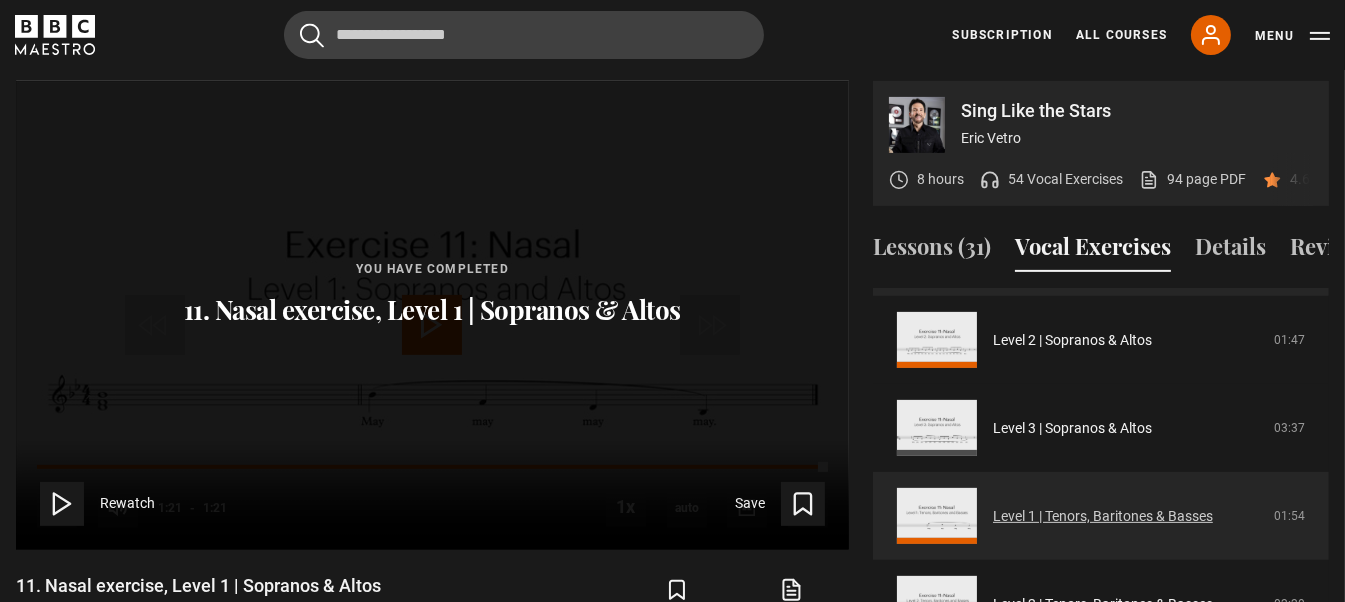 click on "Level 1 | Tenors, Baritones & Basses" at bounding box center [1103, 516] 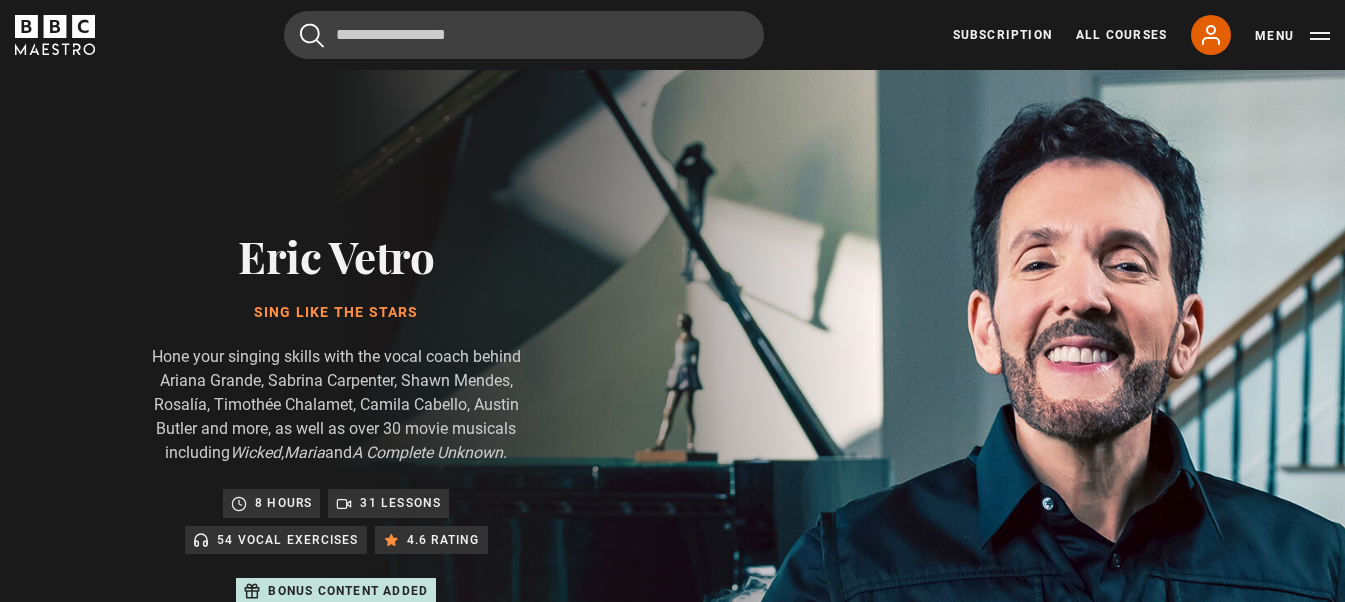 scroll, scrollTop: 956, scrollLeft: 0, axis: vertical 